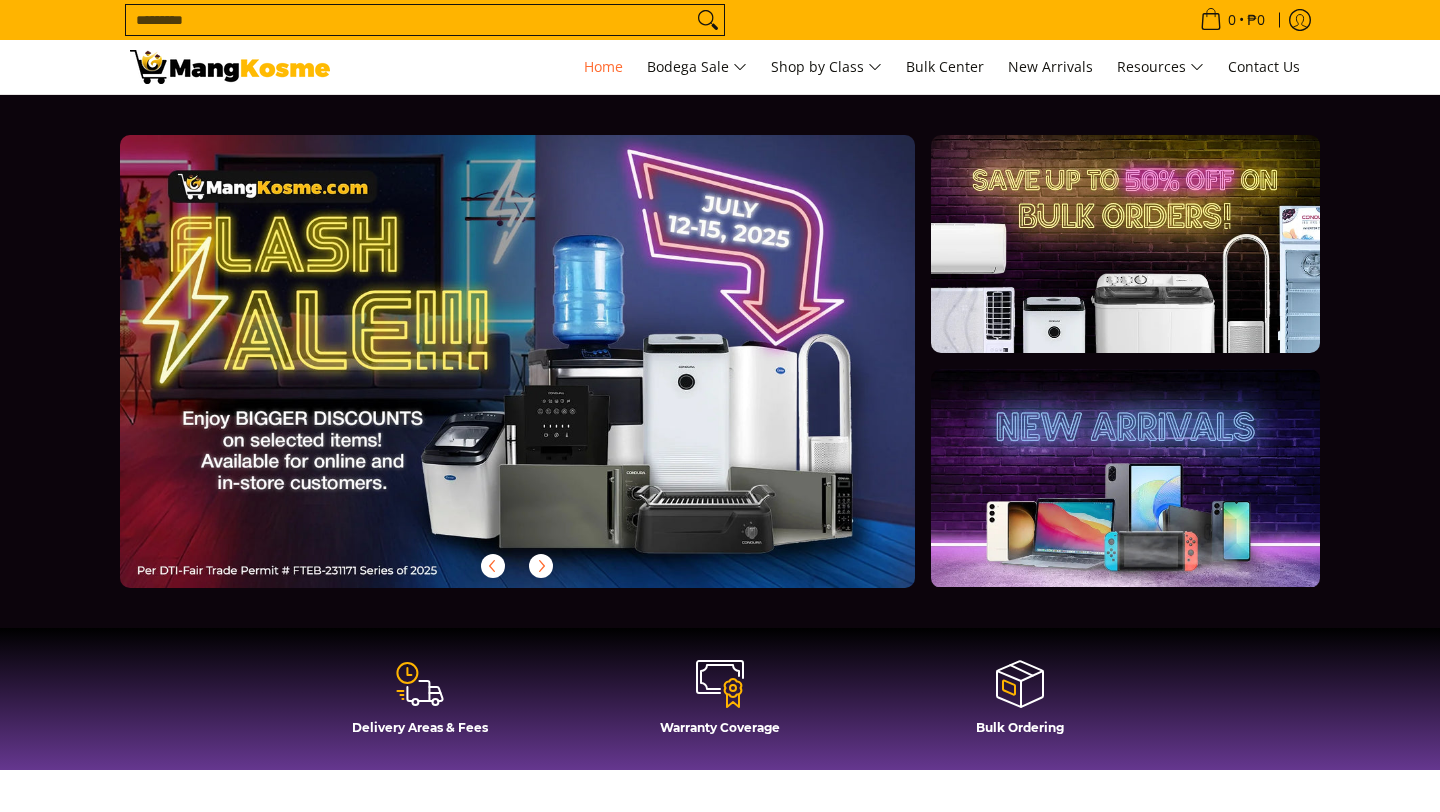 scroll, scrollTop: 0, scrollLeft: 0, axis: both 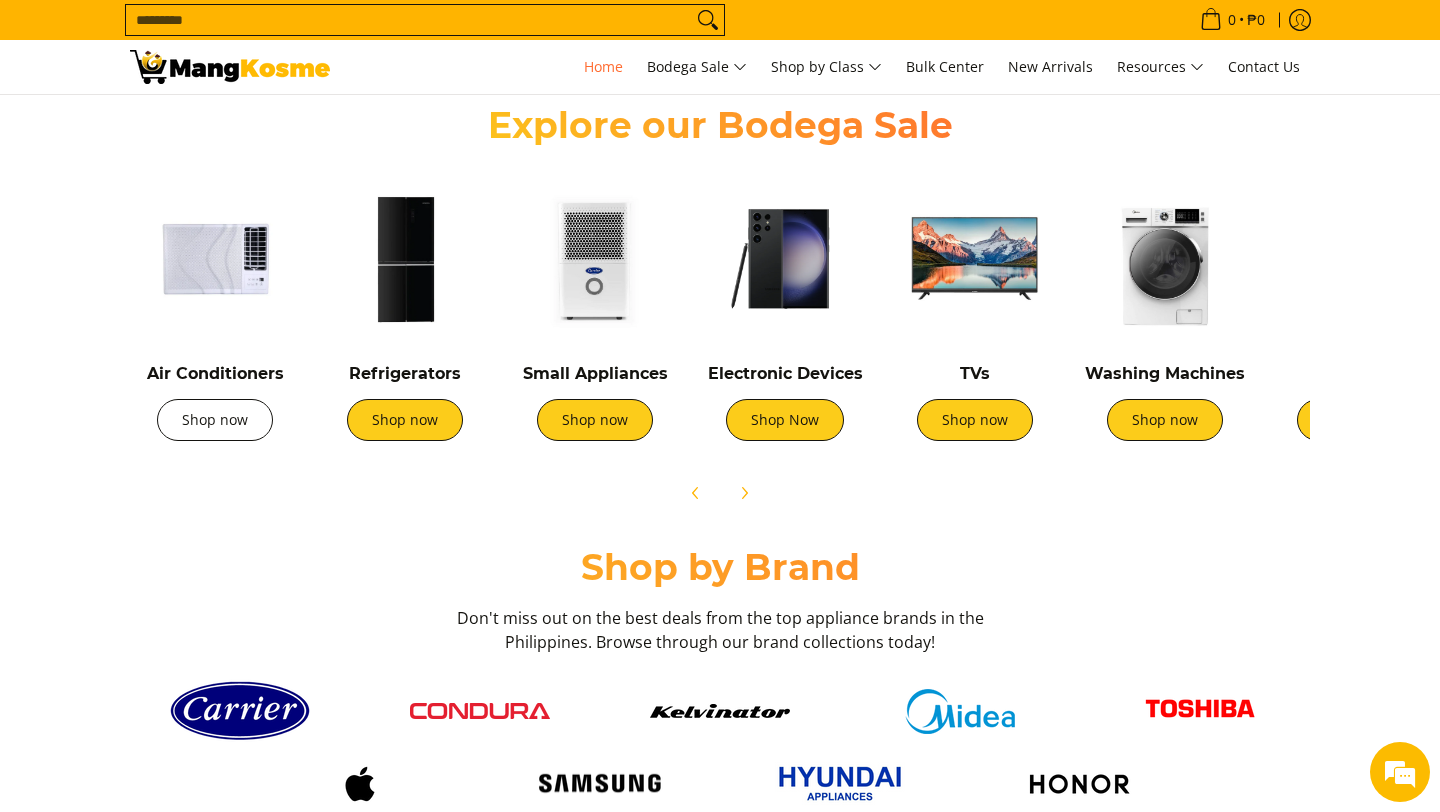 click on "Shop now" at bounding box center [215, 420] 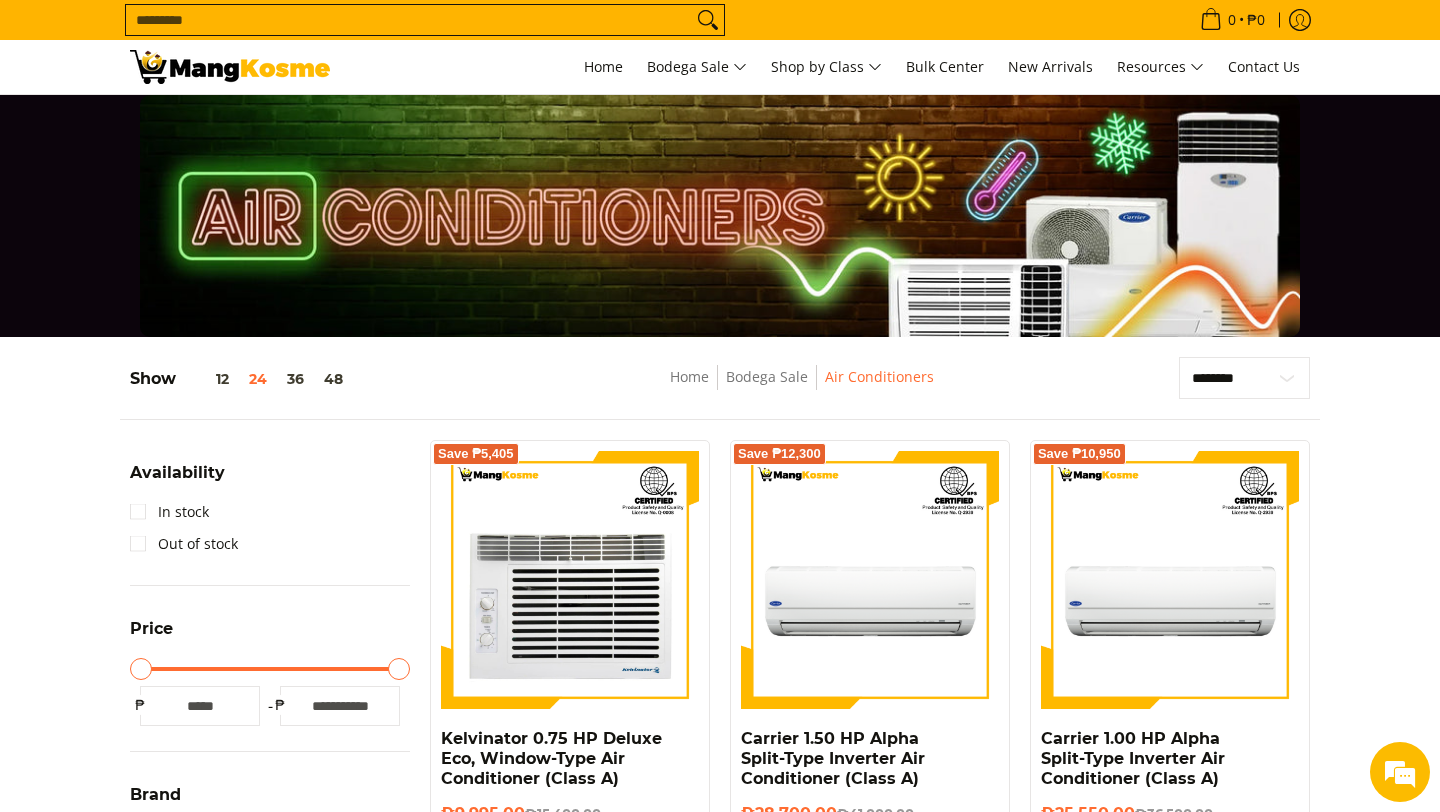scroll, scrollTop: 237, scrollLeft: 0, axis: vertical 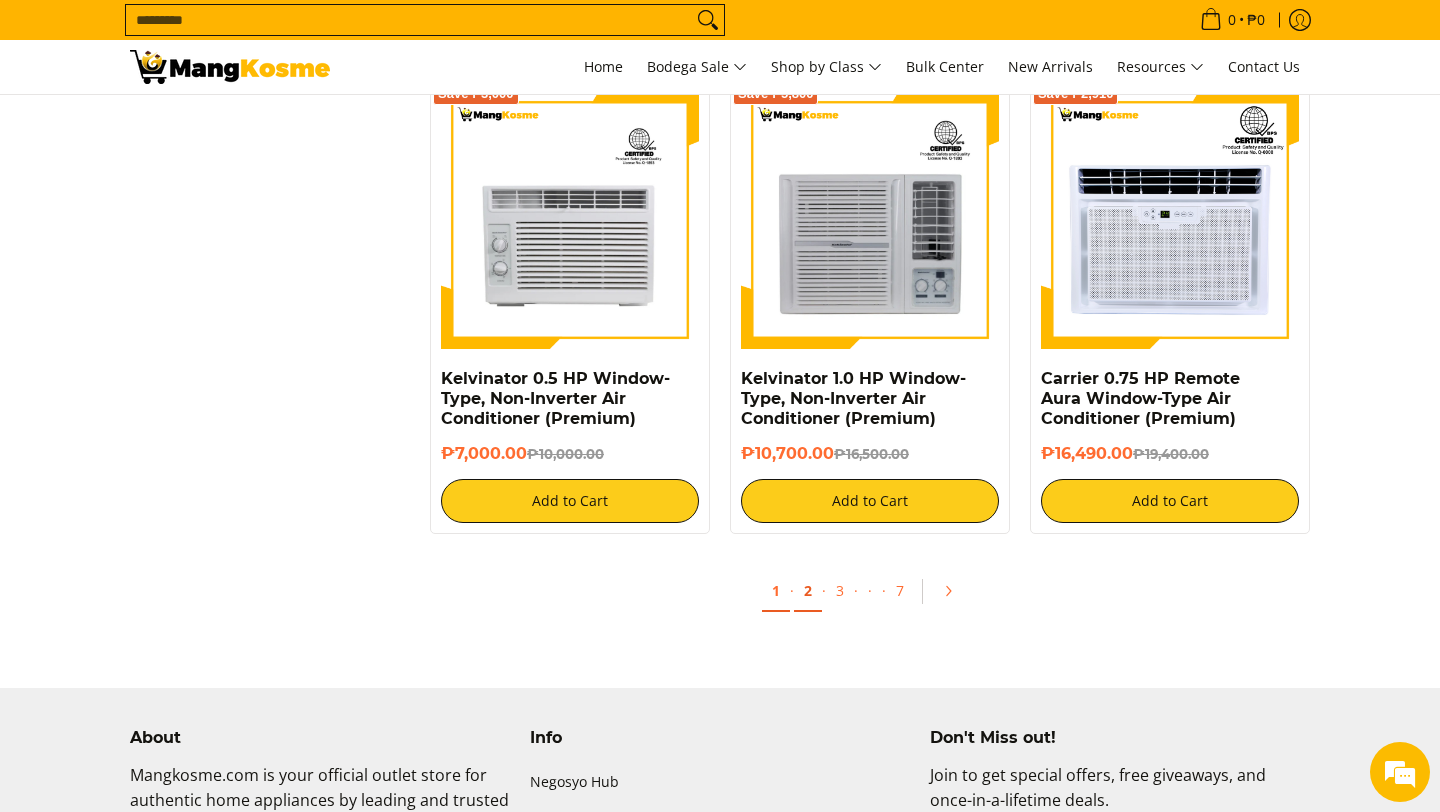 click on "2" at bounding box center [808, 591] 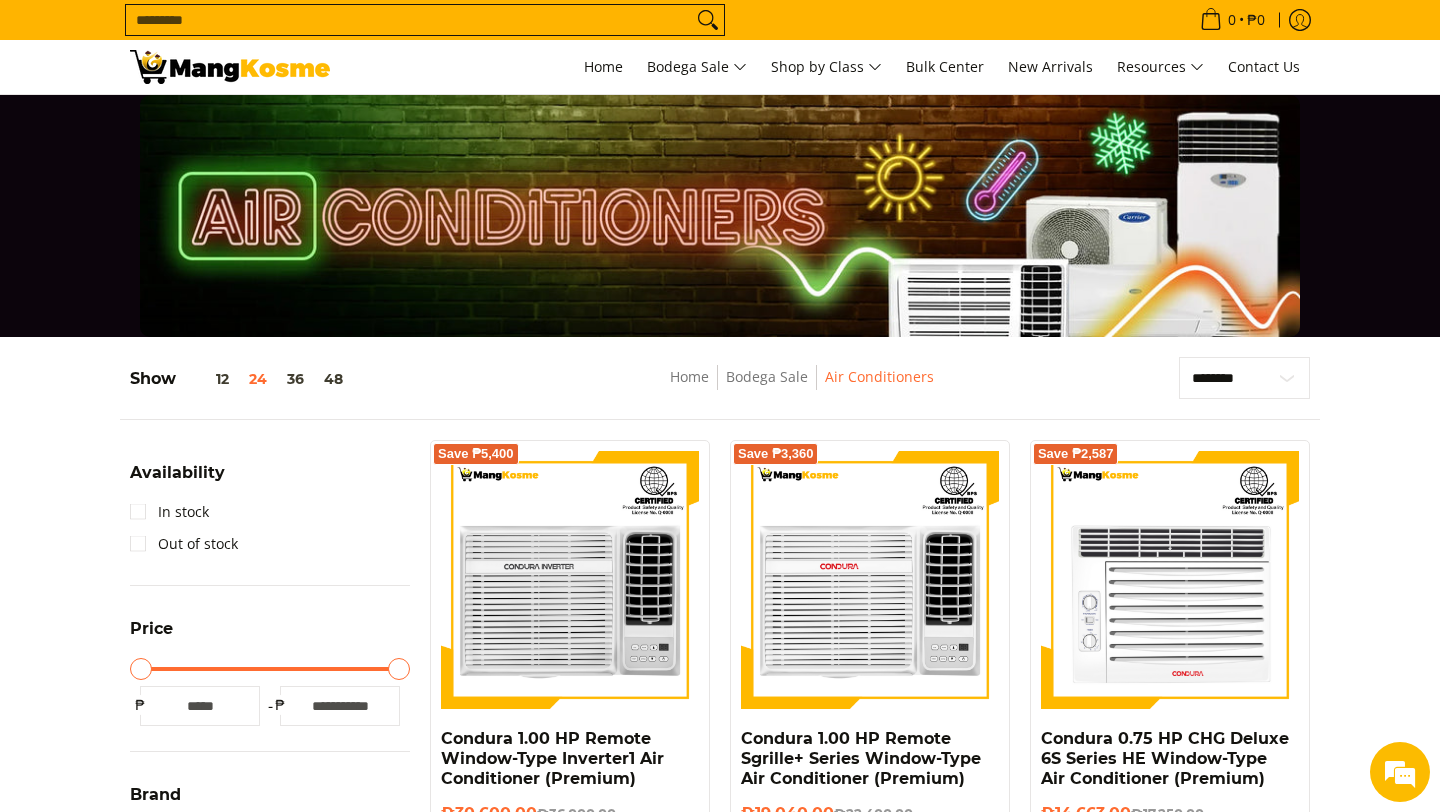 scroll, scrollTop: 219, scrollLeft: 0, axis: vertical 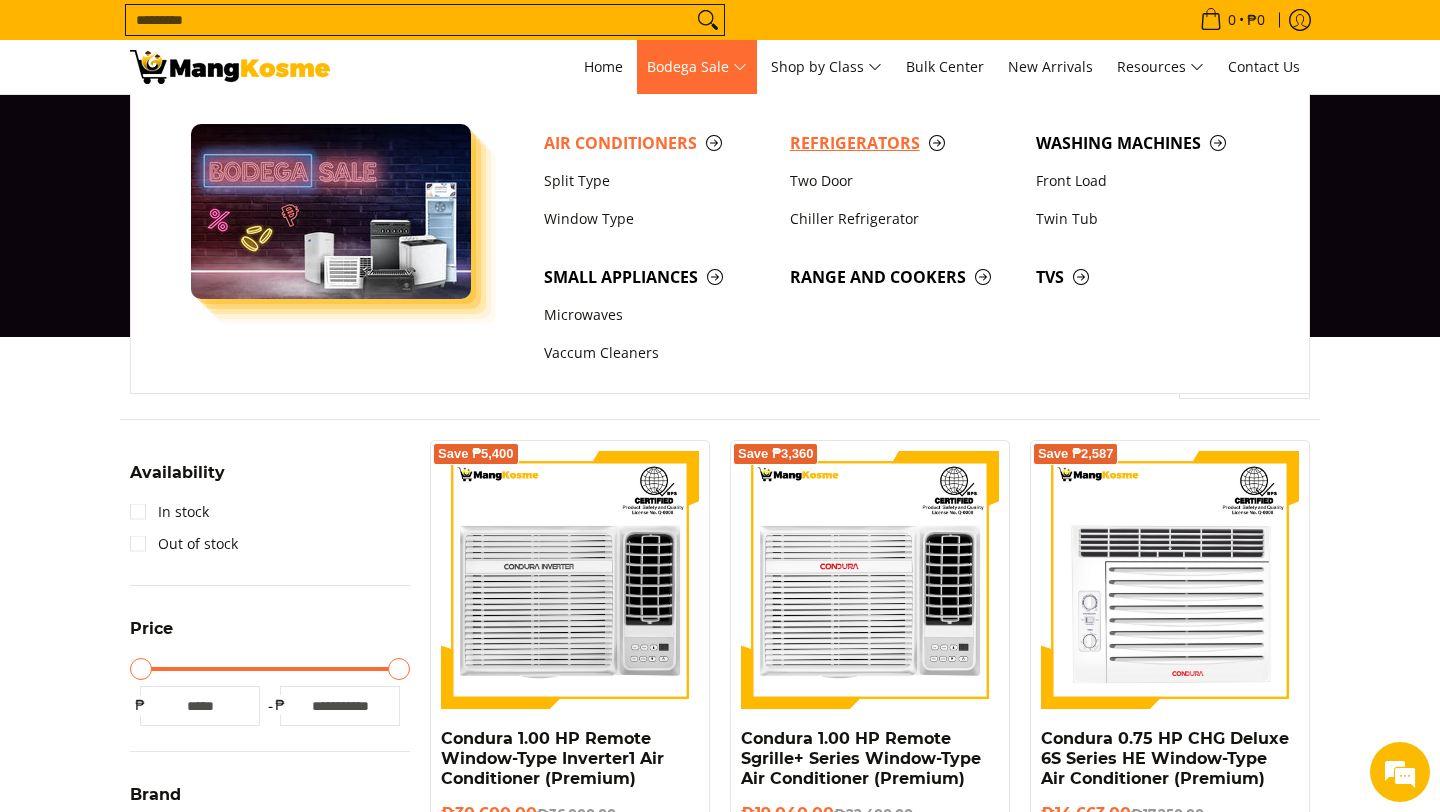 click on "Refrigerators" at bounding box center [903, 143] 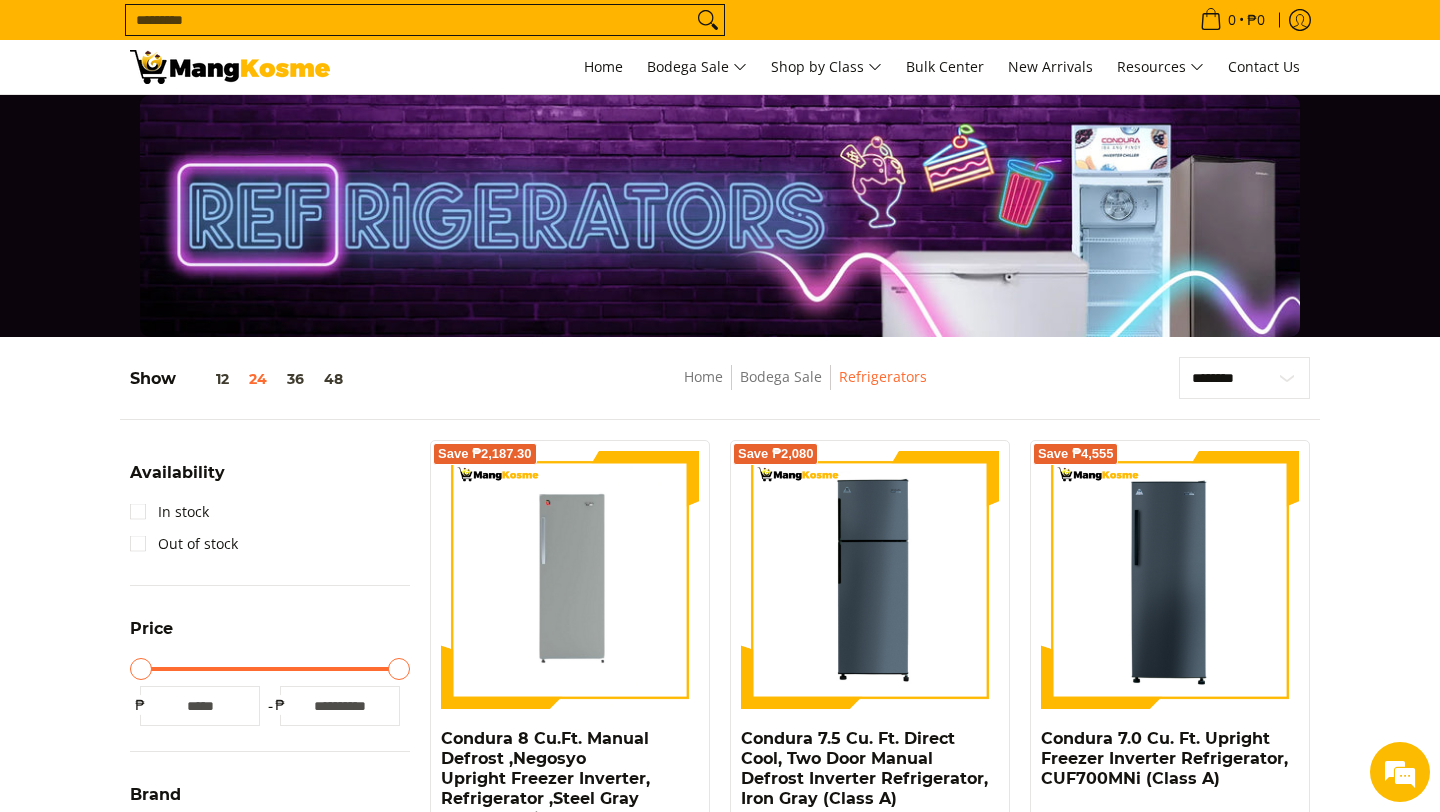 scroll, scrollTop: 0, scrollLeft: 0, axis: both 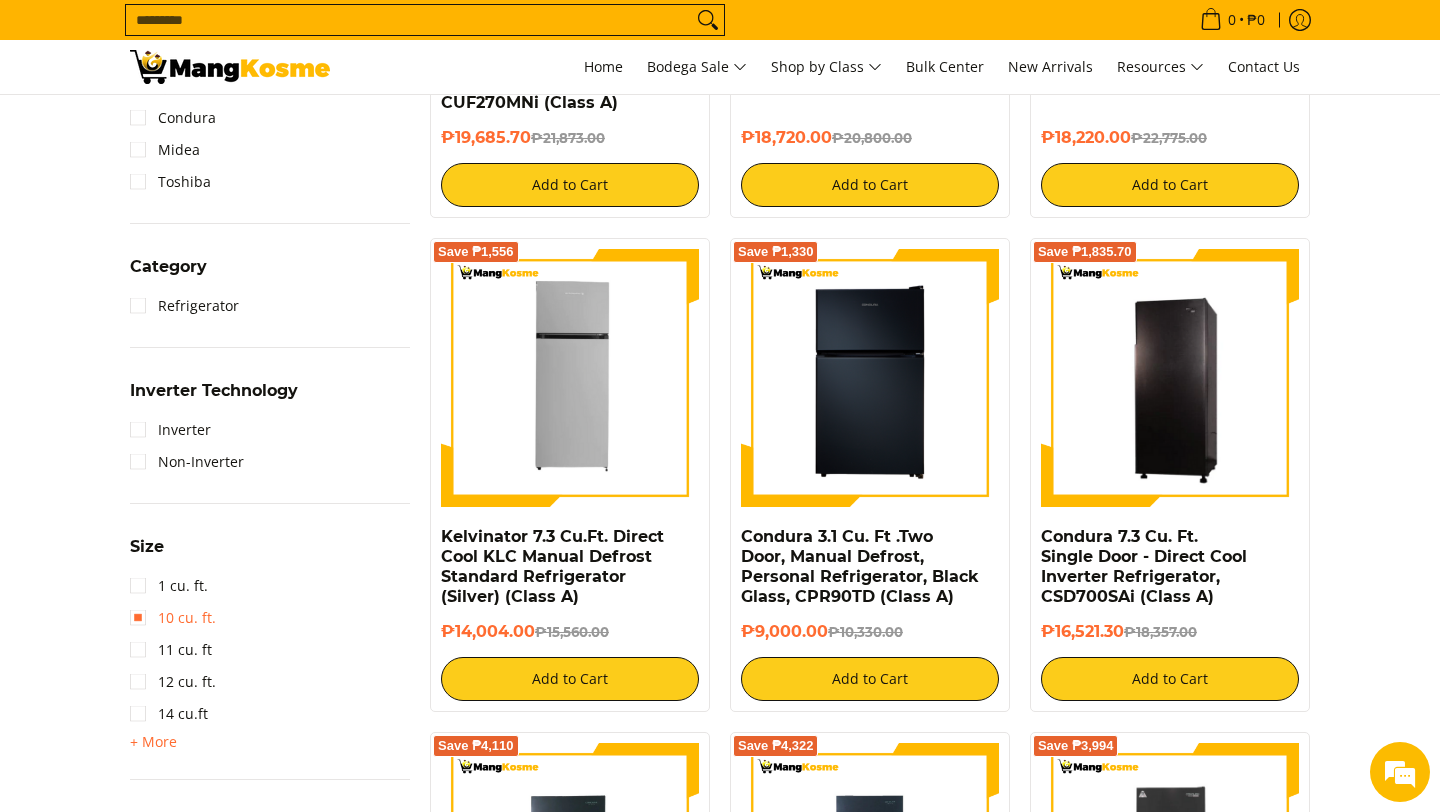 click on "10 cu. ft." at bounding box center [173, 618] 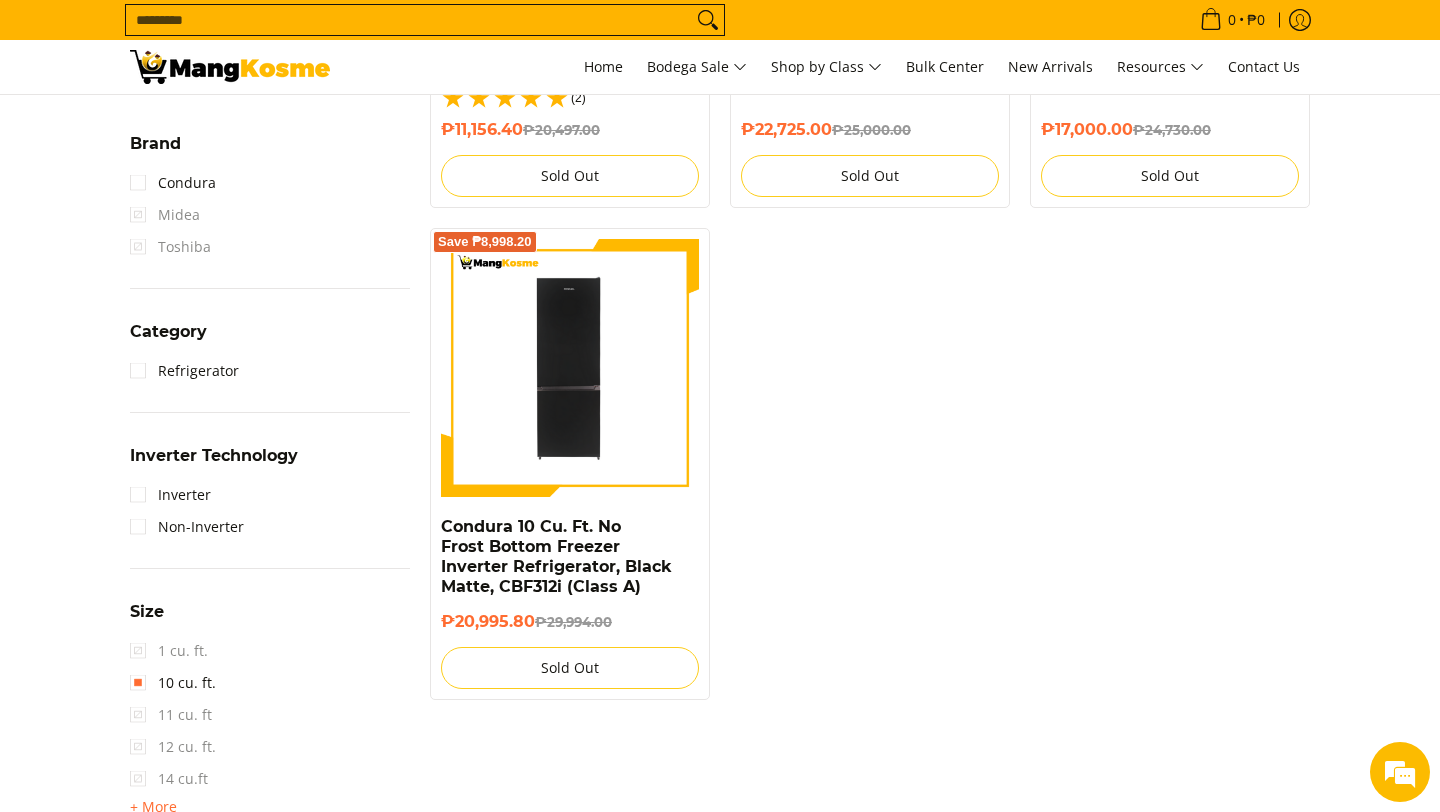 scroll, scrollTop: 750, scrollLeft: 0, axis: vertical 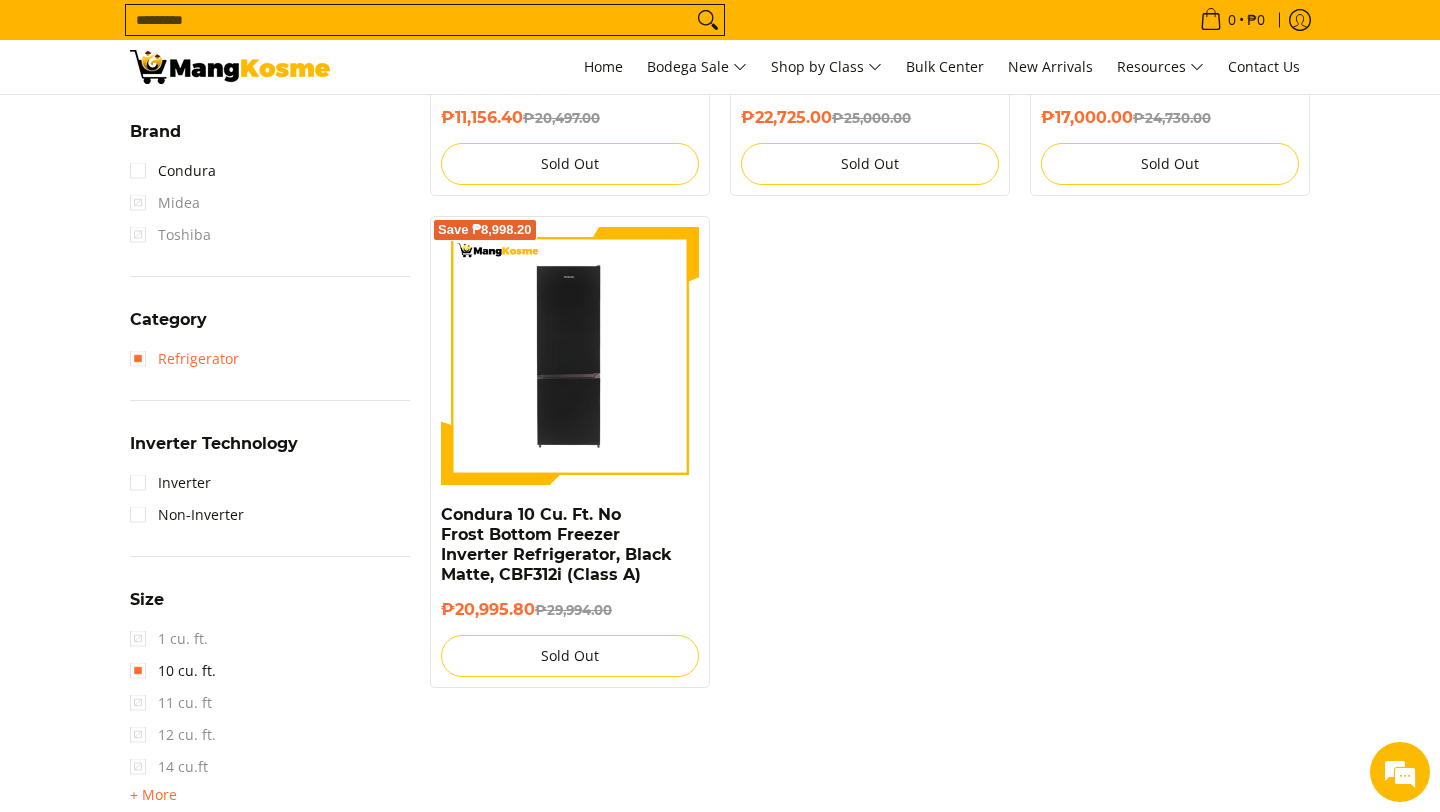 click on "Refrigerator" at bounding box center (184, 359) 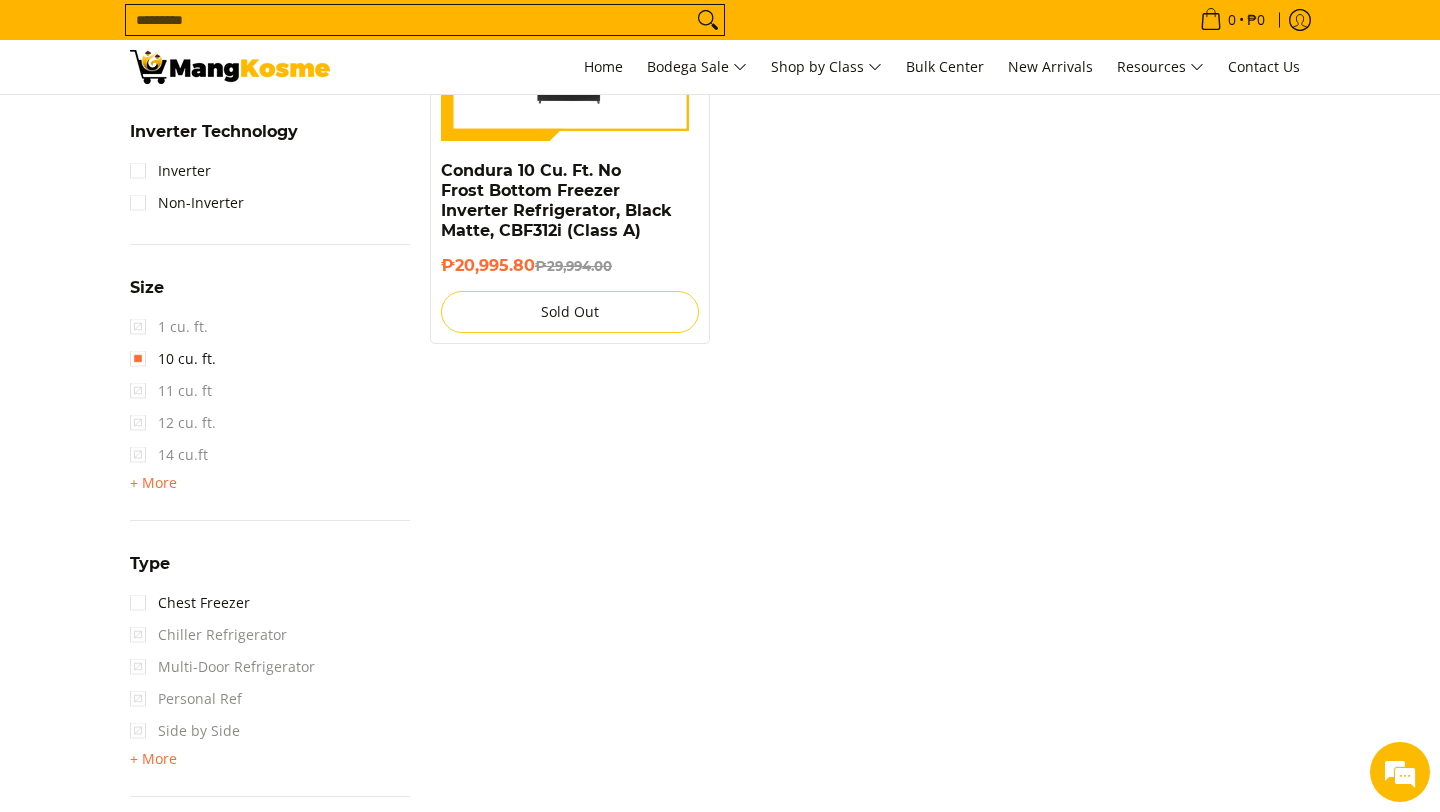 scroll, scrollTop: 1100, scrollLeft: 0, axis: vertical 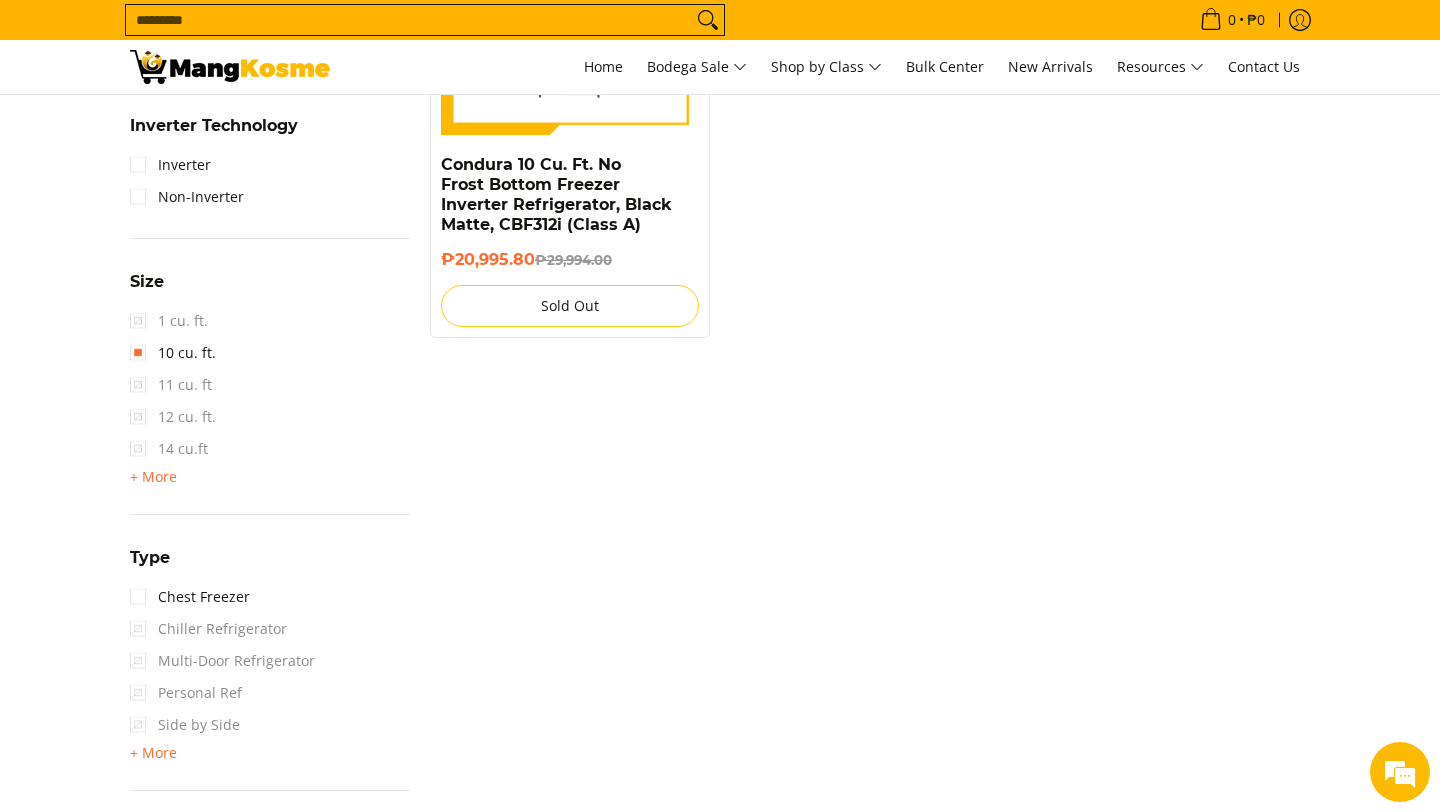 click on "11 cu. ft" at bounding box center (171, 385) 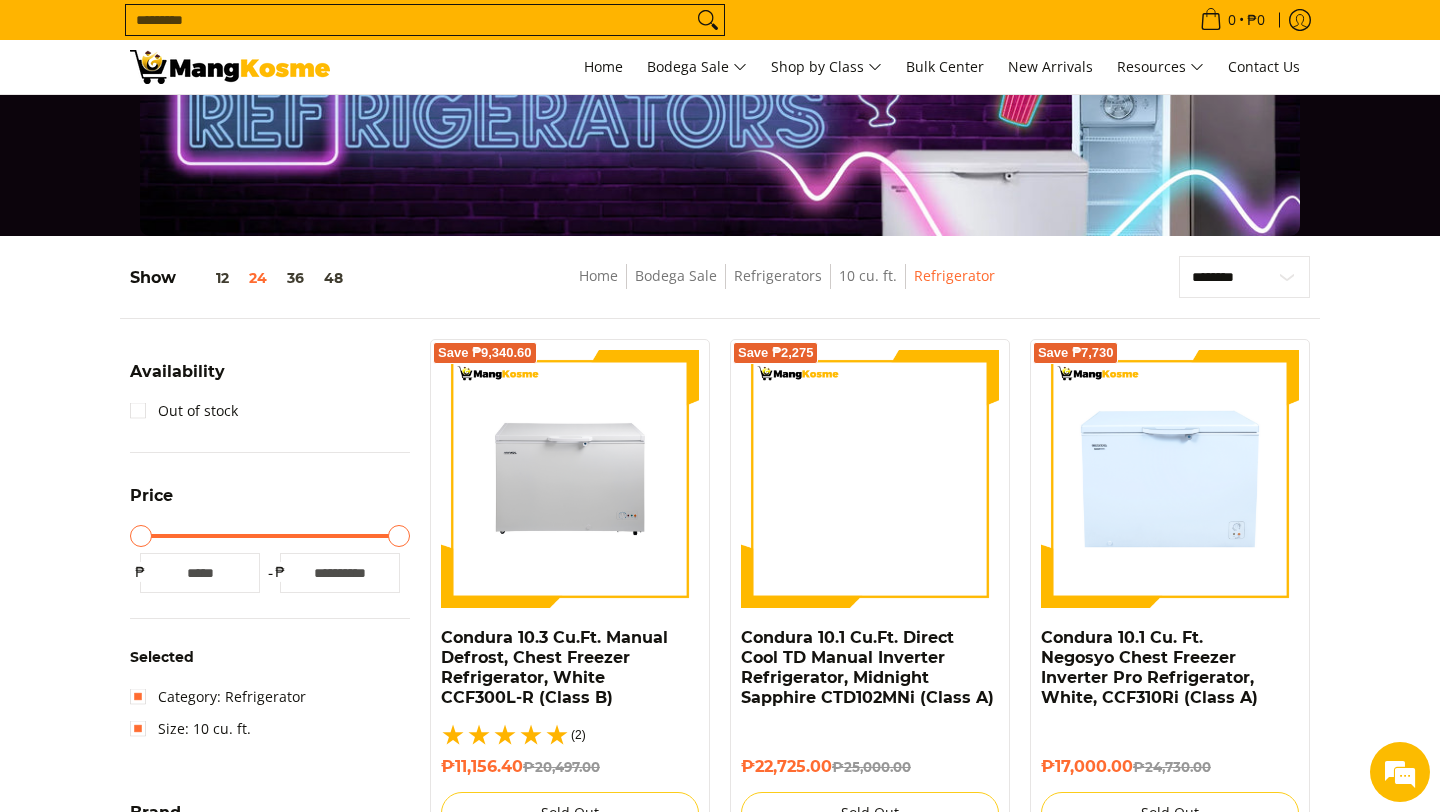 scroll, scrollTop: 0, scrollLeft: 0, axis: both 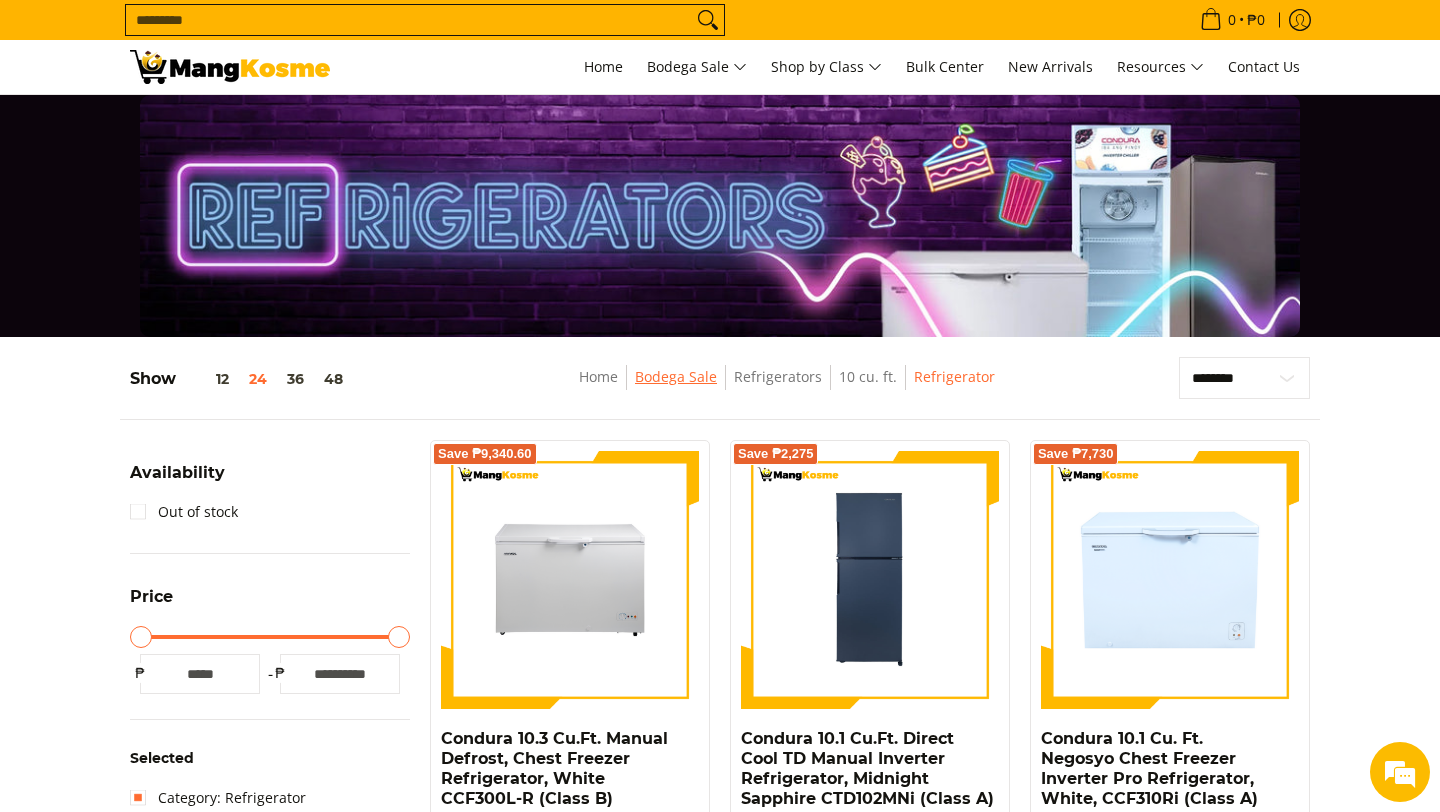 click on "Bodega Sale" at bounding box center [676, 376] 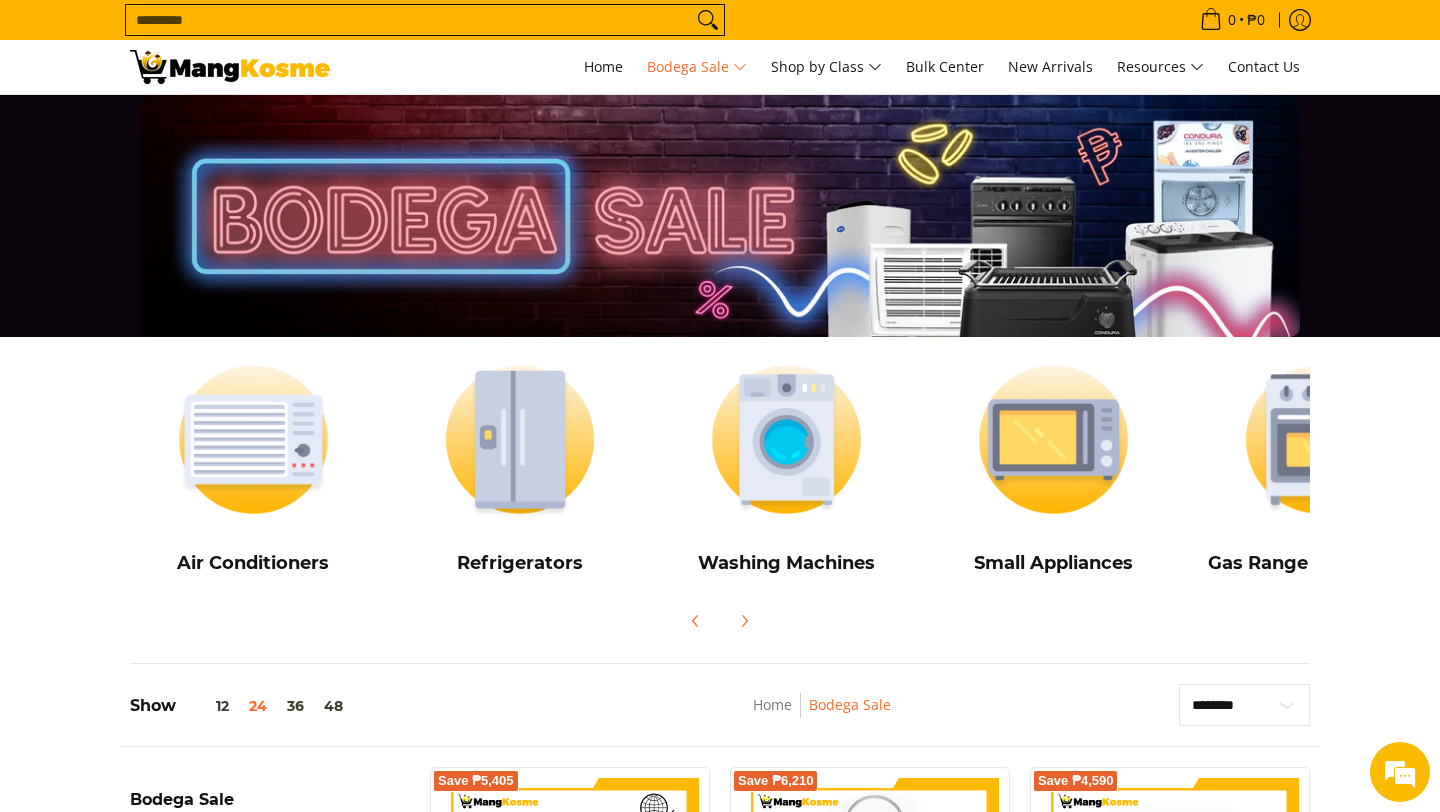 scroll, scrollTop: 594, scrollLeft: 0, axis: vertical 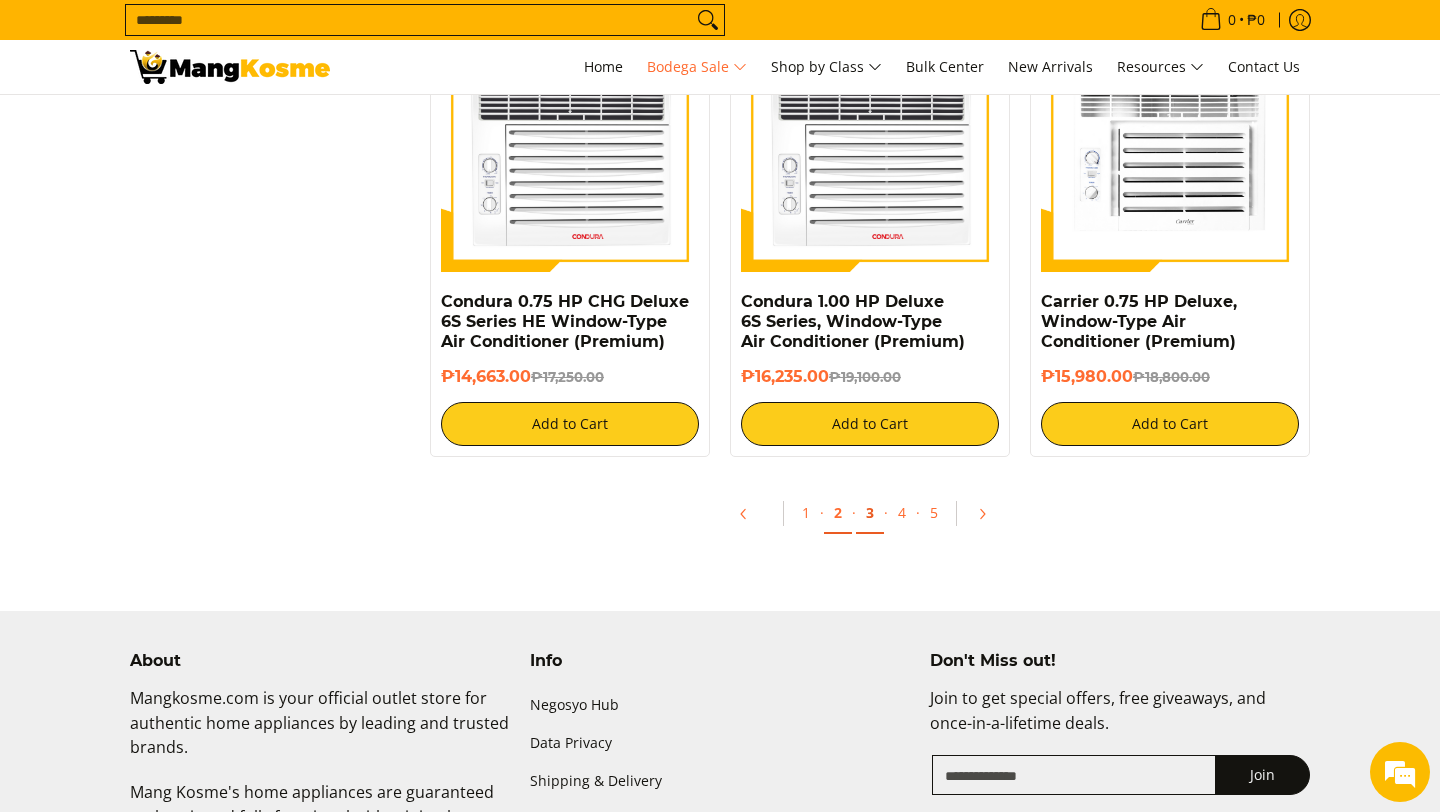click on "3" at bounding box center [870, 513] 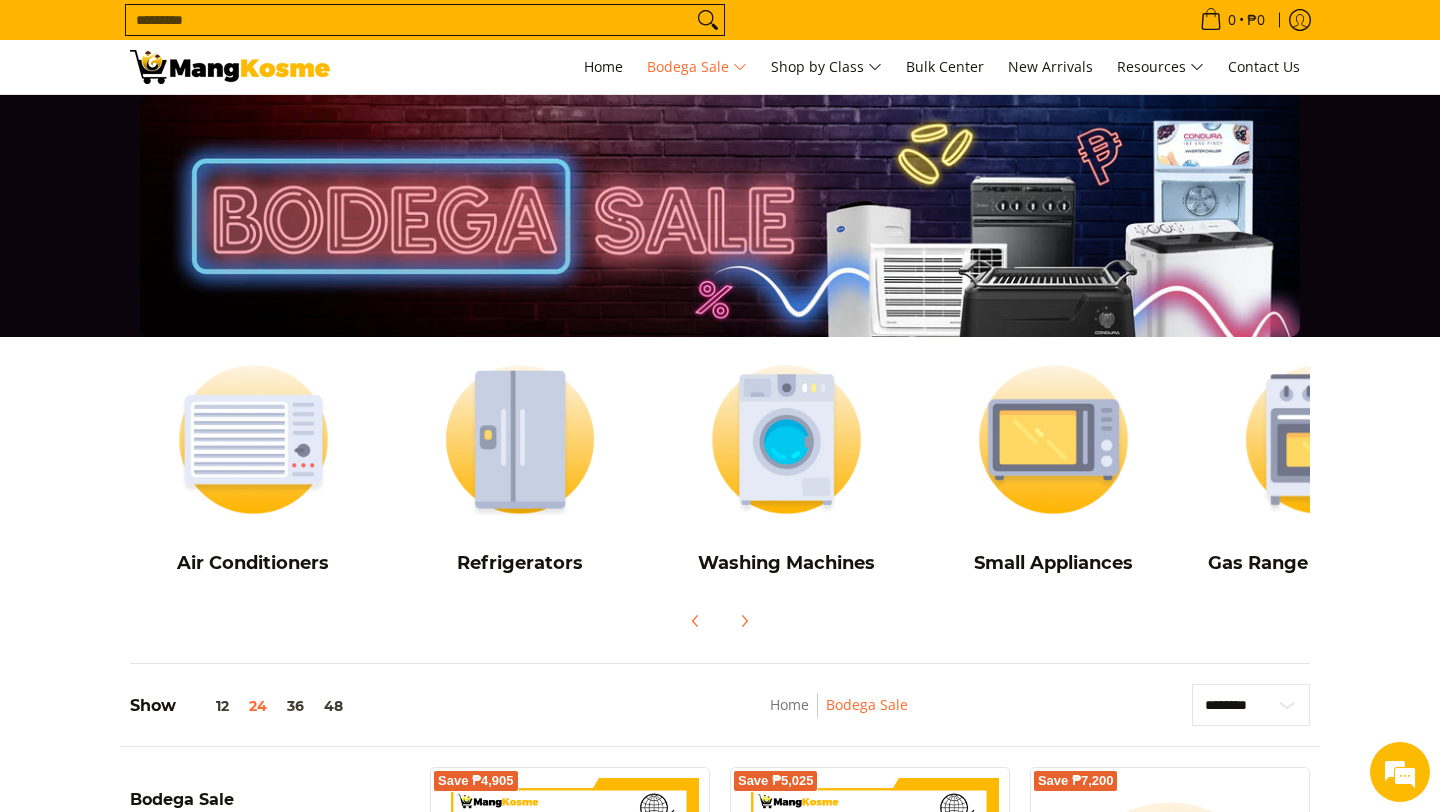 scroll, scrollTop: 521, scrollLeft: 0, axis: vertical 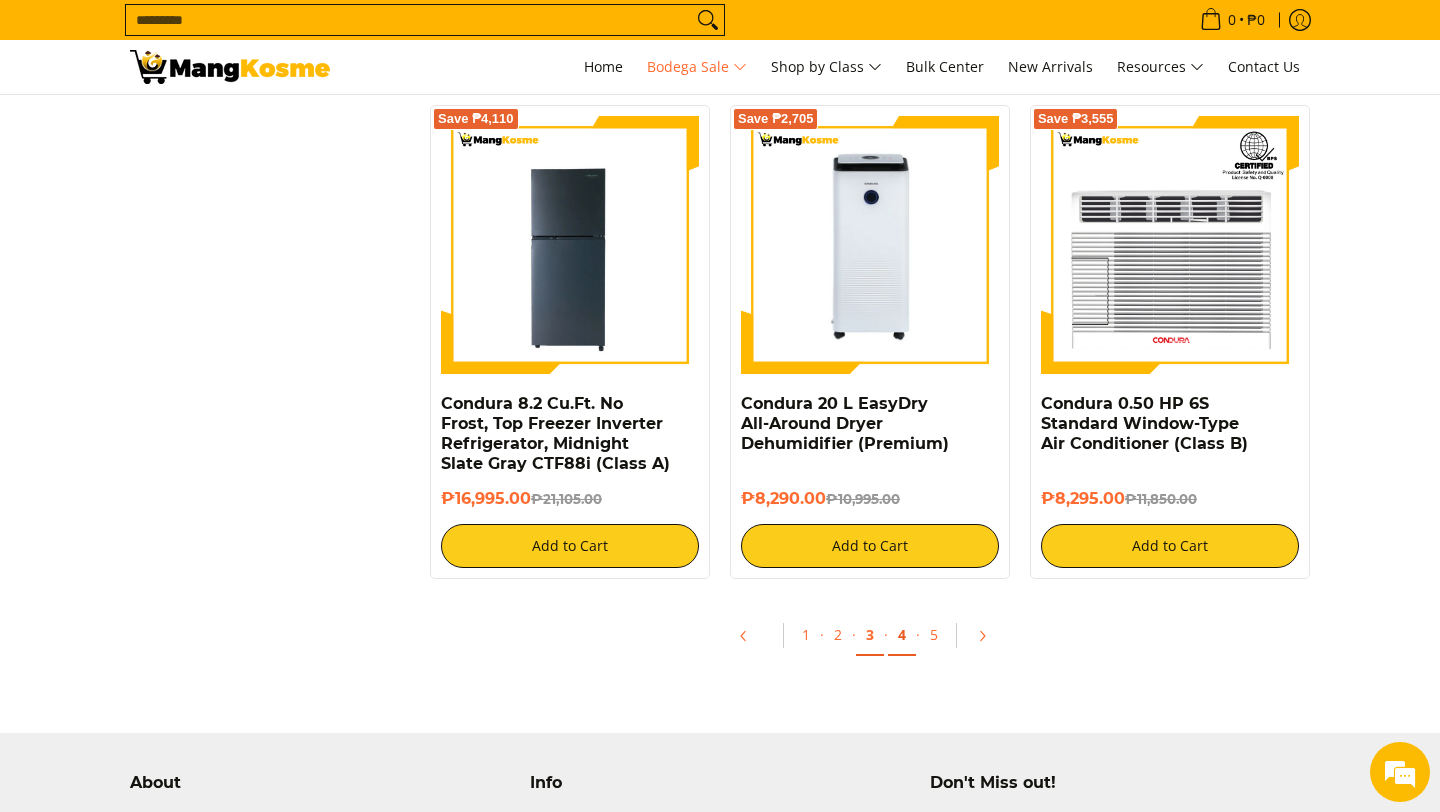 click on "4" at bounding box center [902, 635] 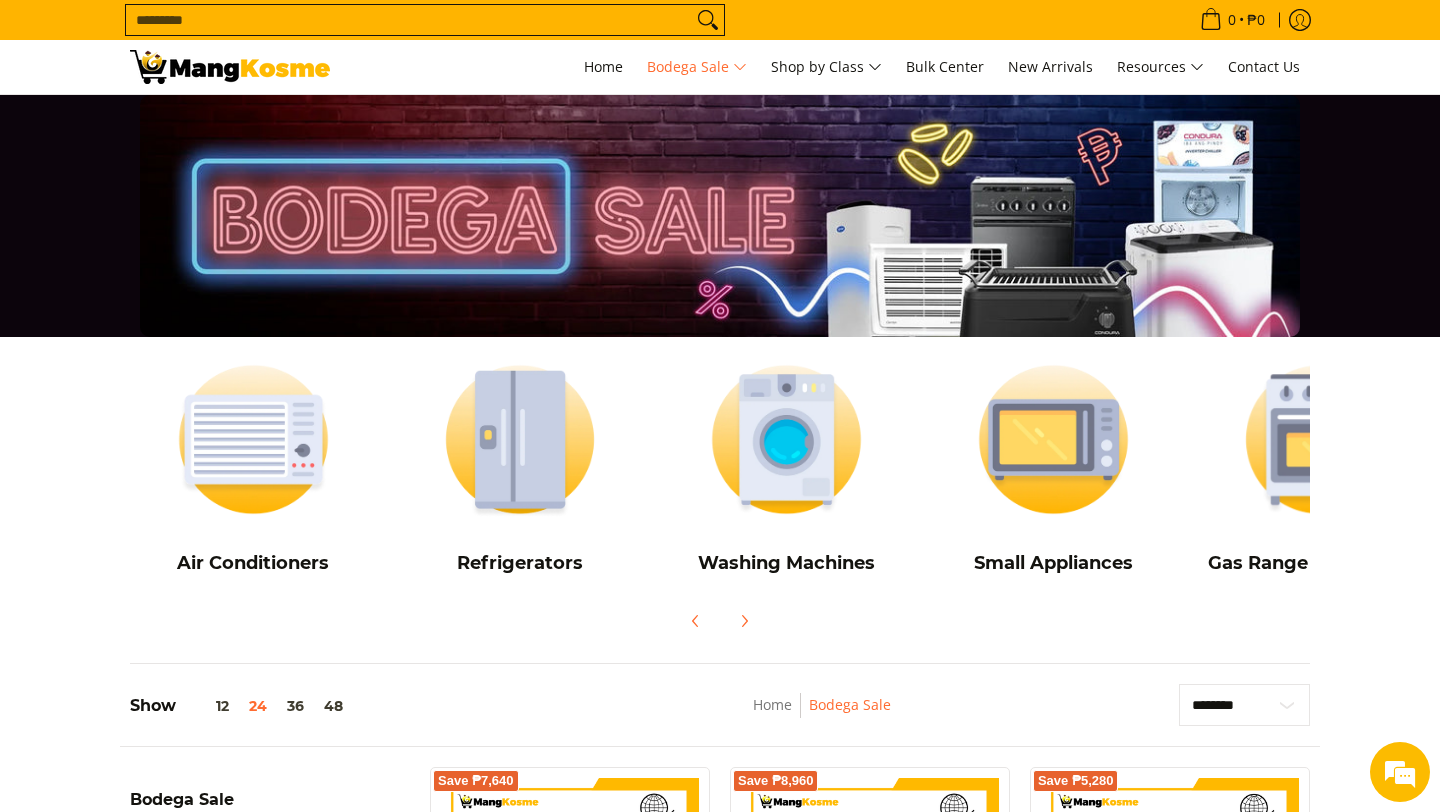 scroll, scrollTop: 683, scrollLeft: 0, axis: vertical 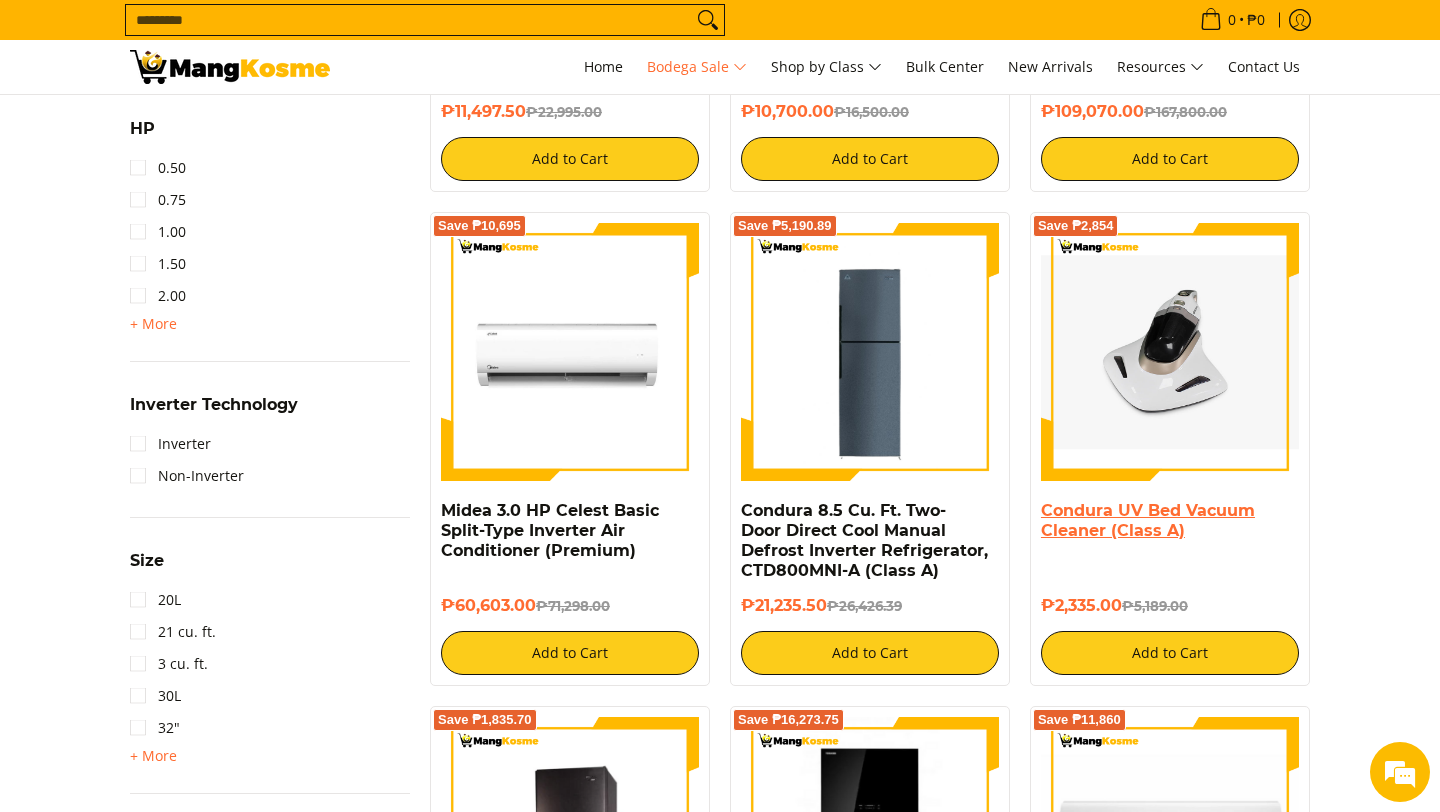 click on "Condura UV Bed Vacuum Cleaner (Class A)" at bounding box center [1148, 520] 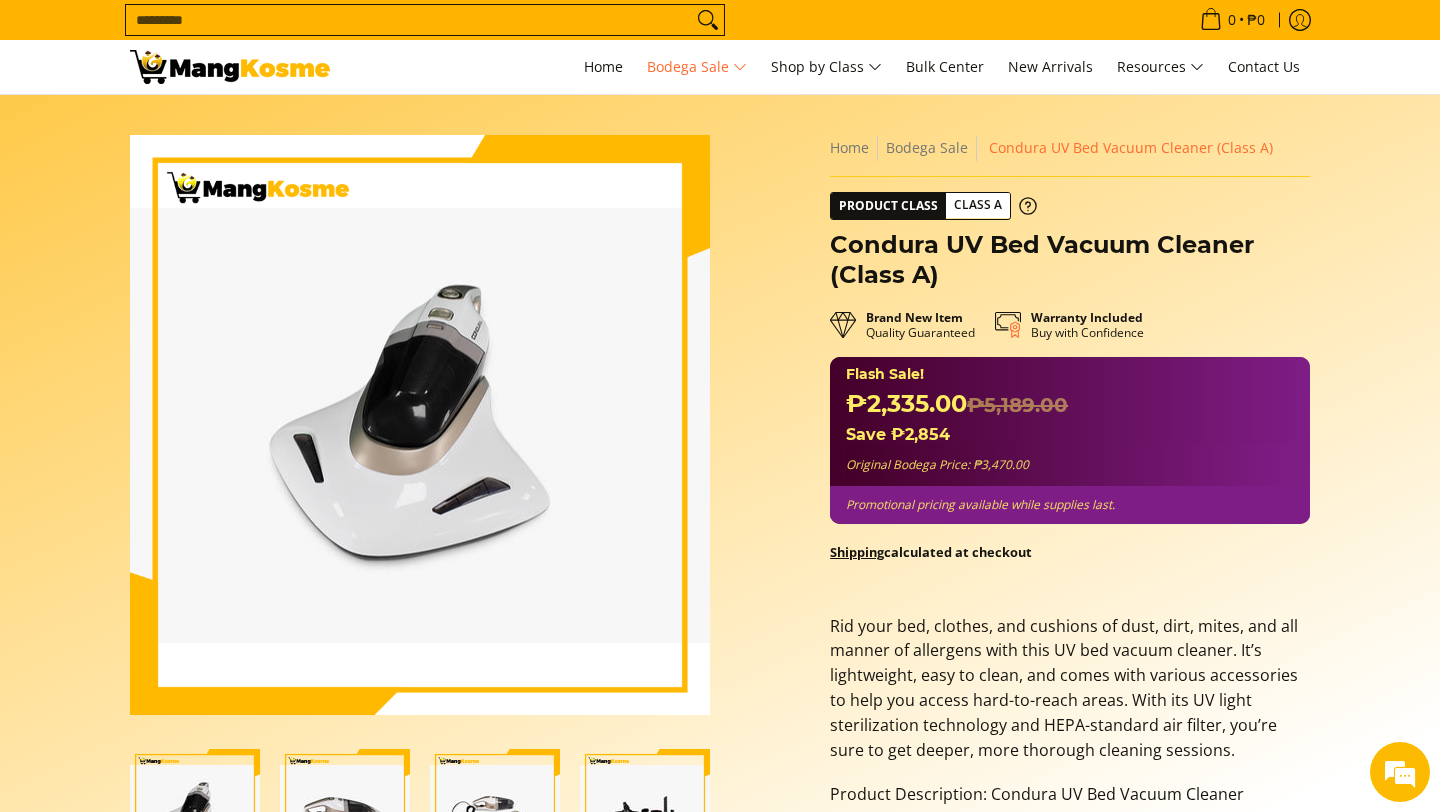 scroll, scrollTop: 283, scrollLeft: 0, axis: vertical 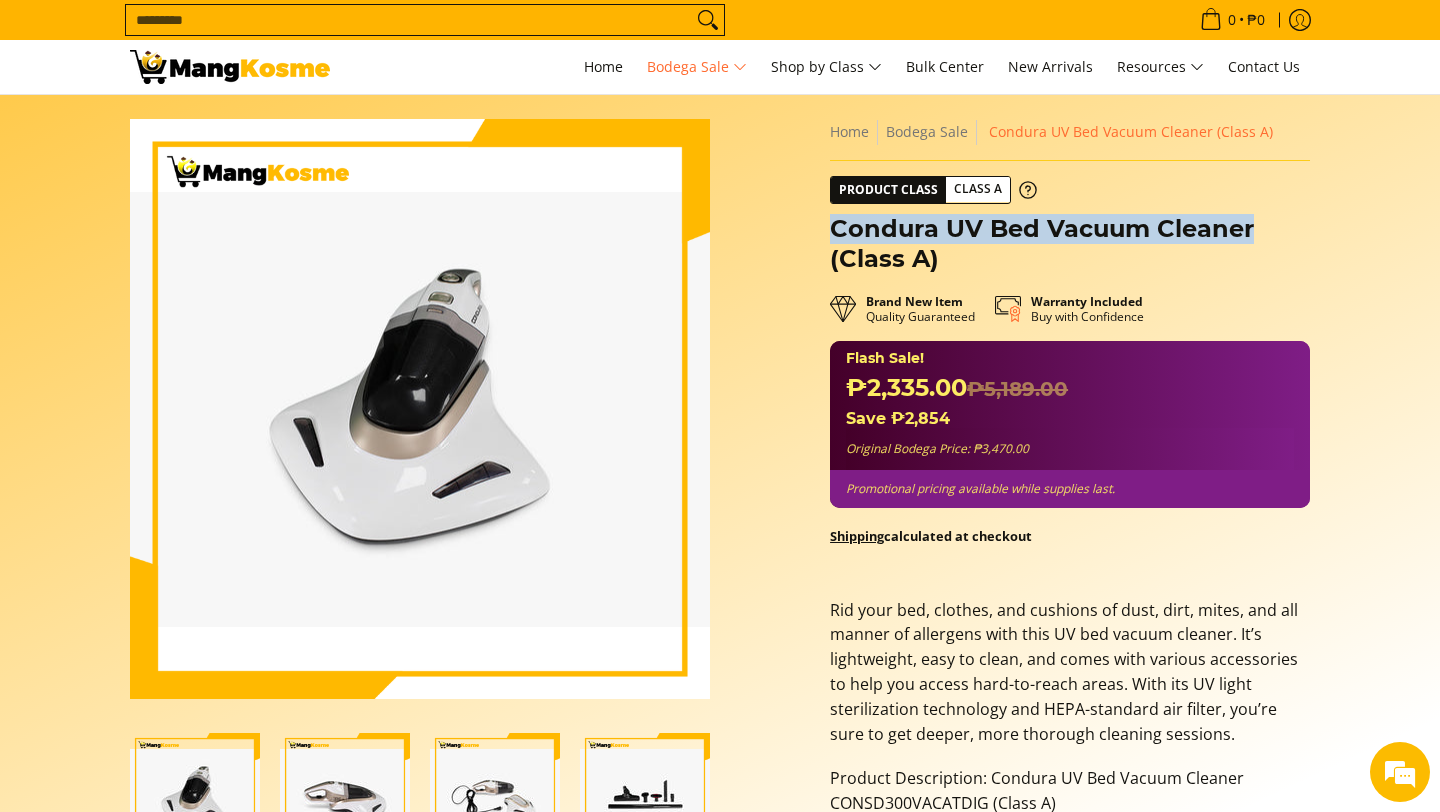 drag, startPoint x: 834, startPoint y: 233, endPoint x: 1251, endPoint y: 236, distance: 417.0108 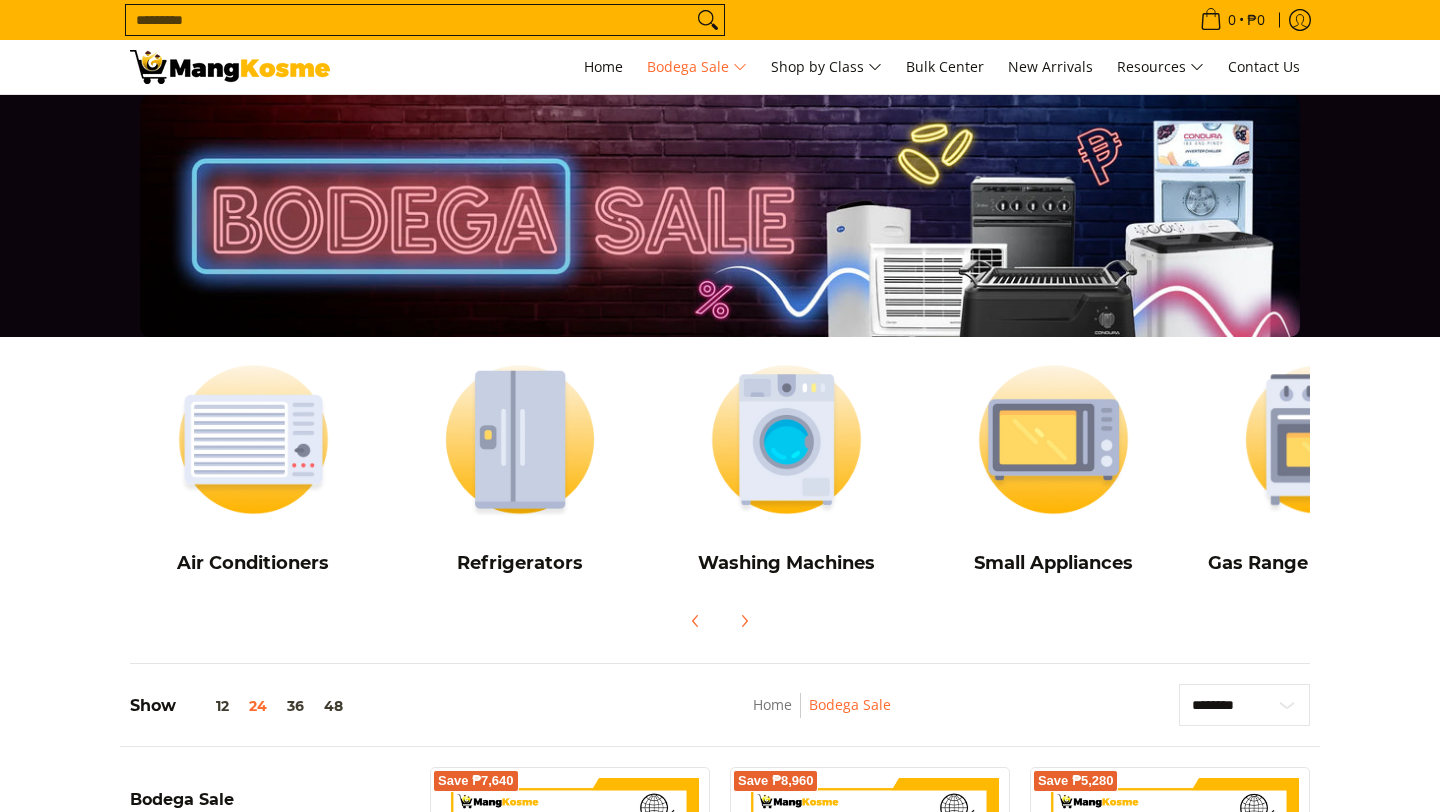 scroll, scrollTop: 2017, scrollLeft: 0, axis: vertical 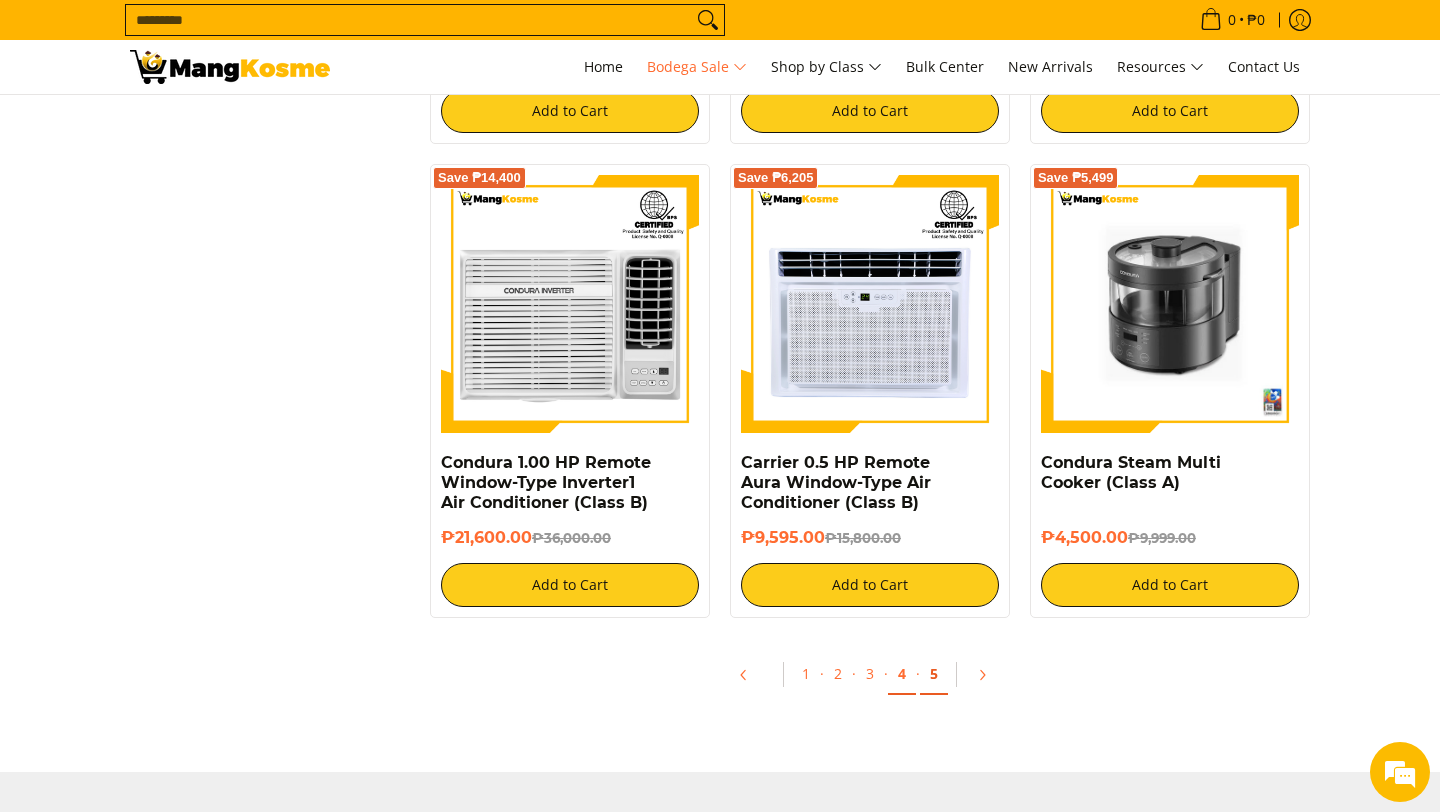 click on "5" at bounding box center [934, 674] 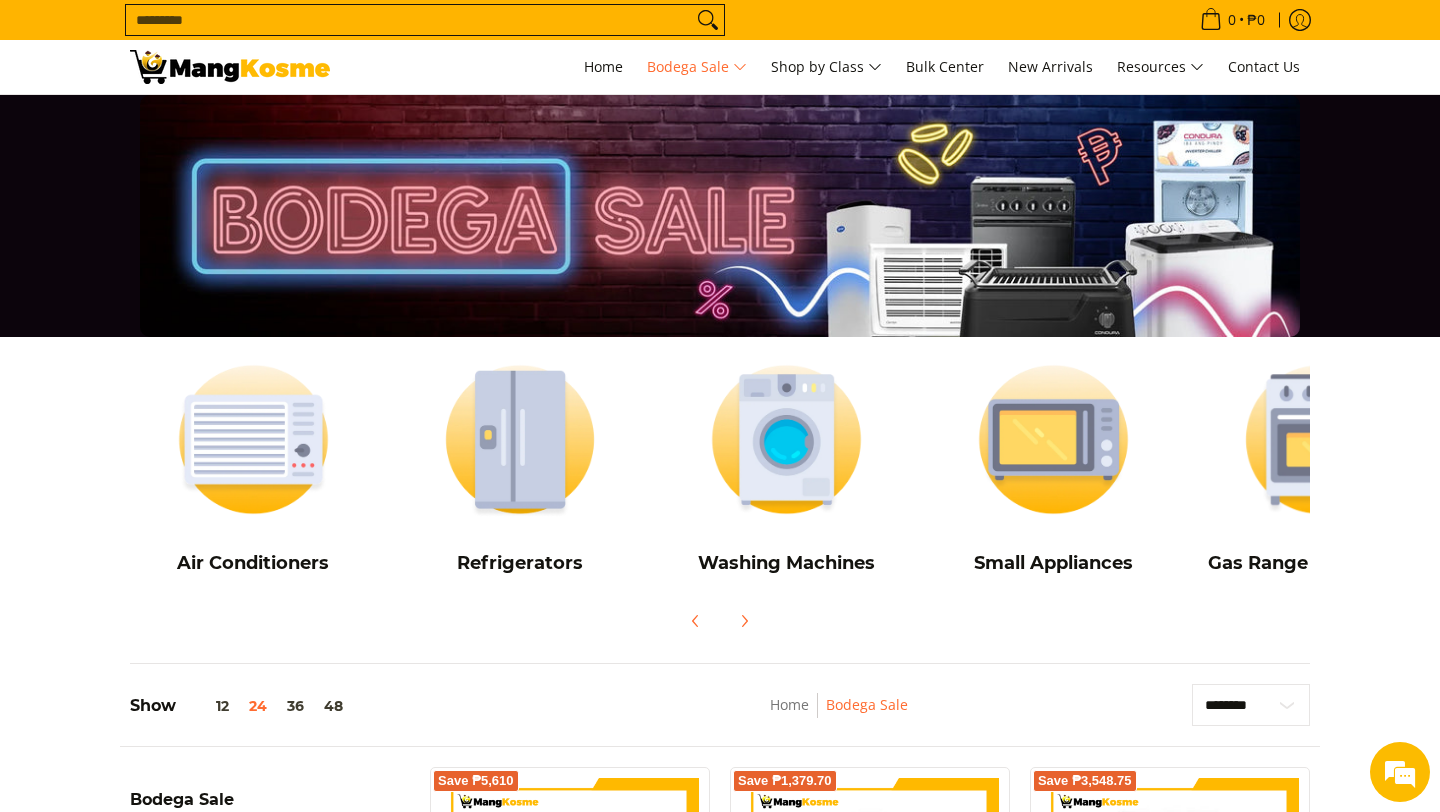 scroll, scrollTop: 893, scrollLeft: 0, axis: vertical 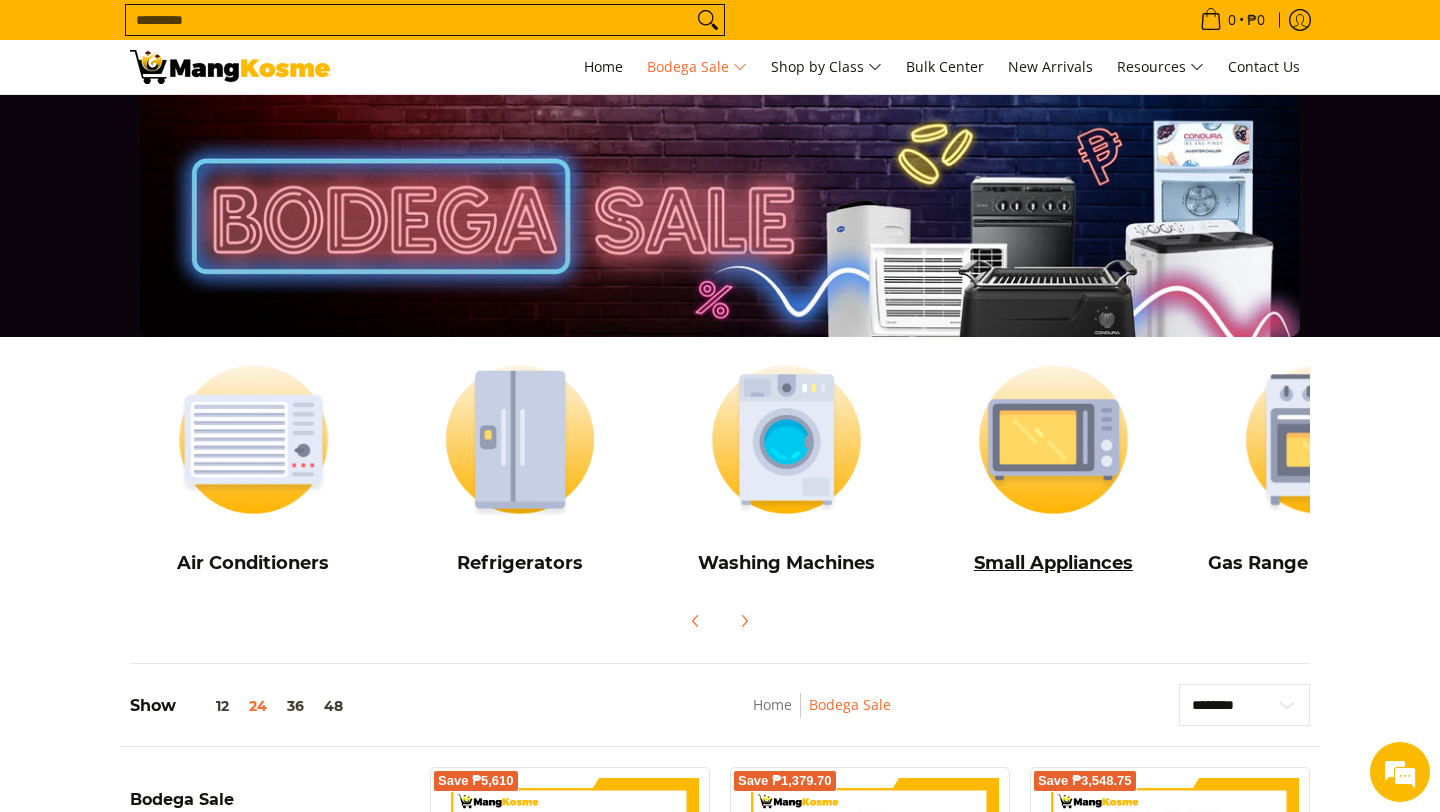 click on "Small Appliances" at bounding box center [1053, 468] 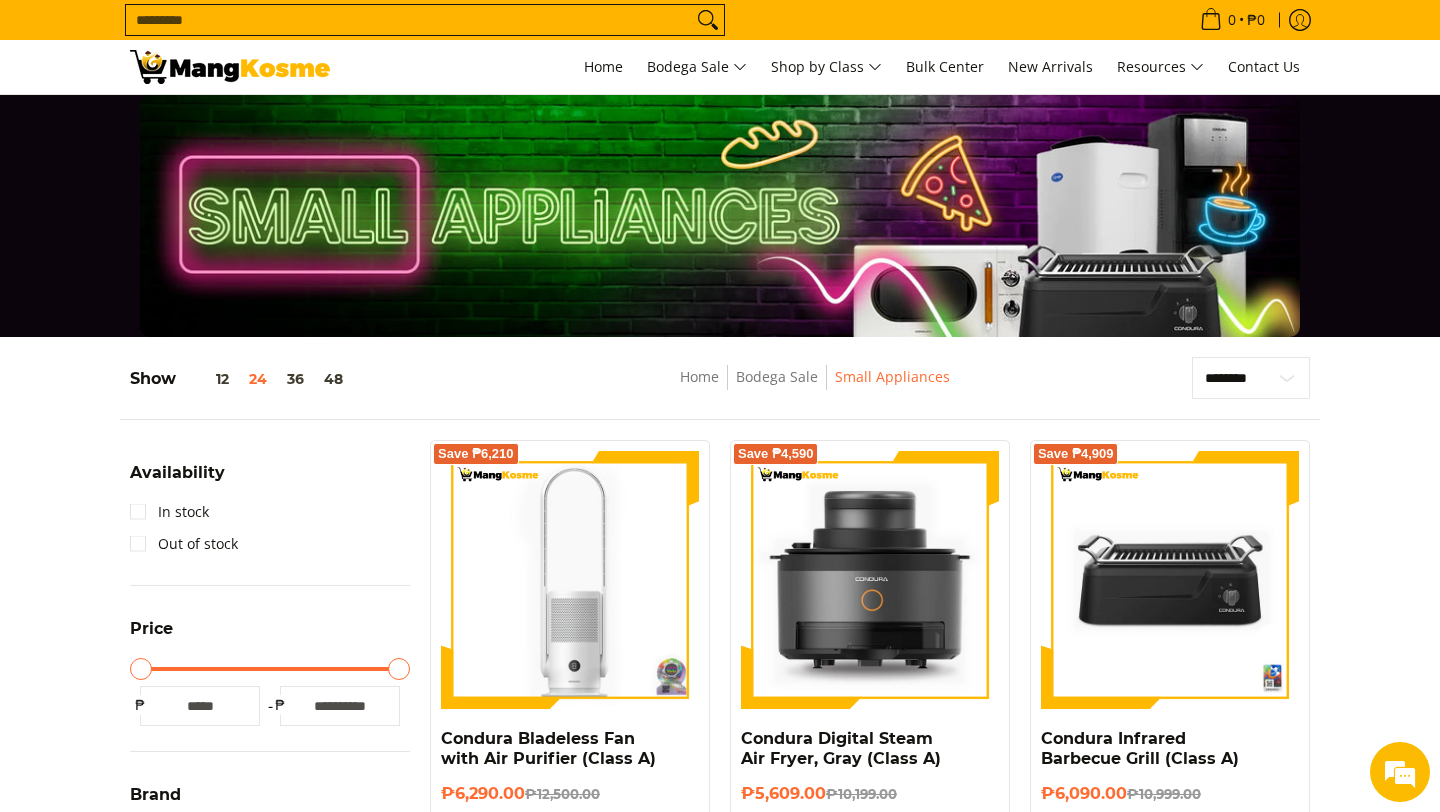 scroll, scrollTop: 538, scrollLeft: 0, axis: vertical 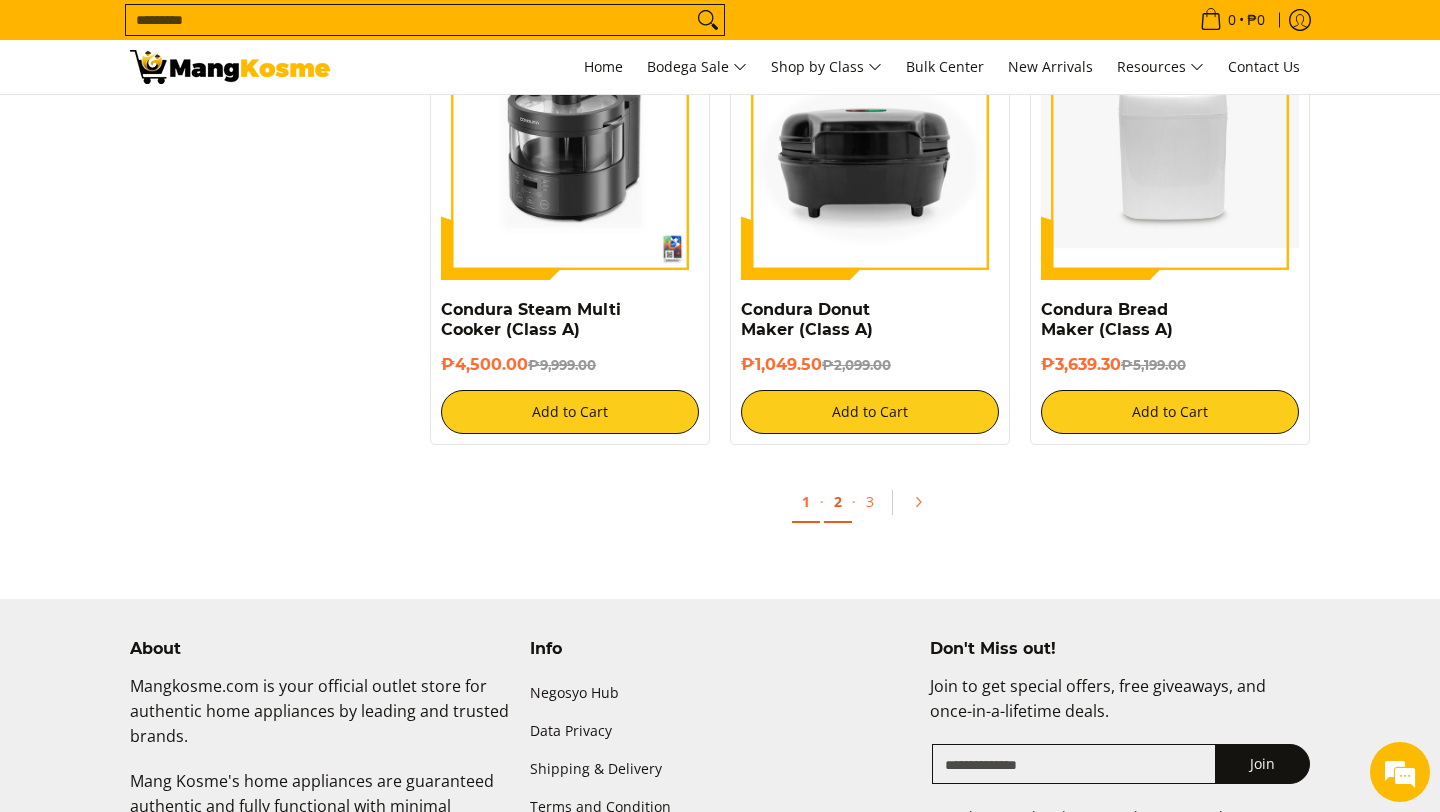 click on "2" at bounding box center [838, 502] 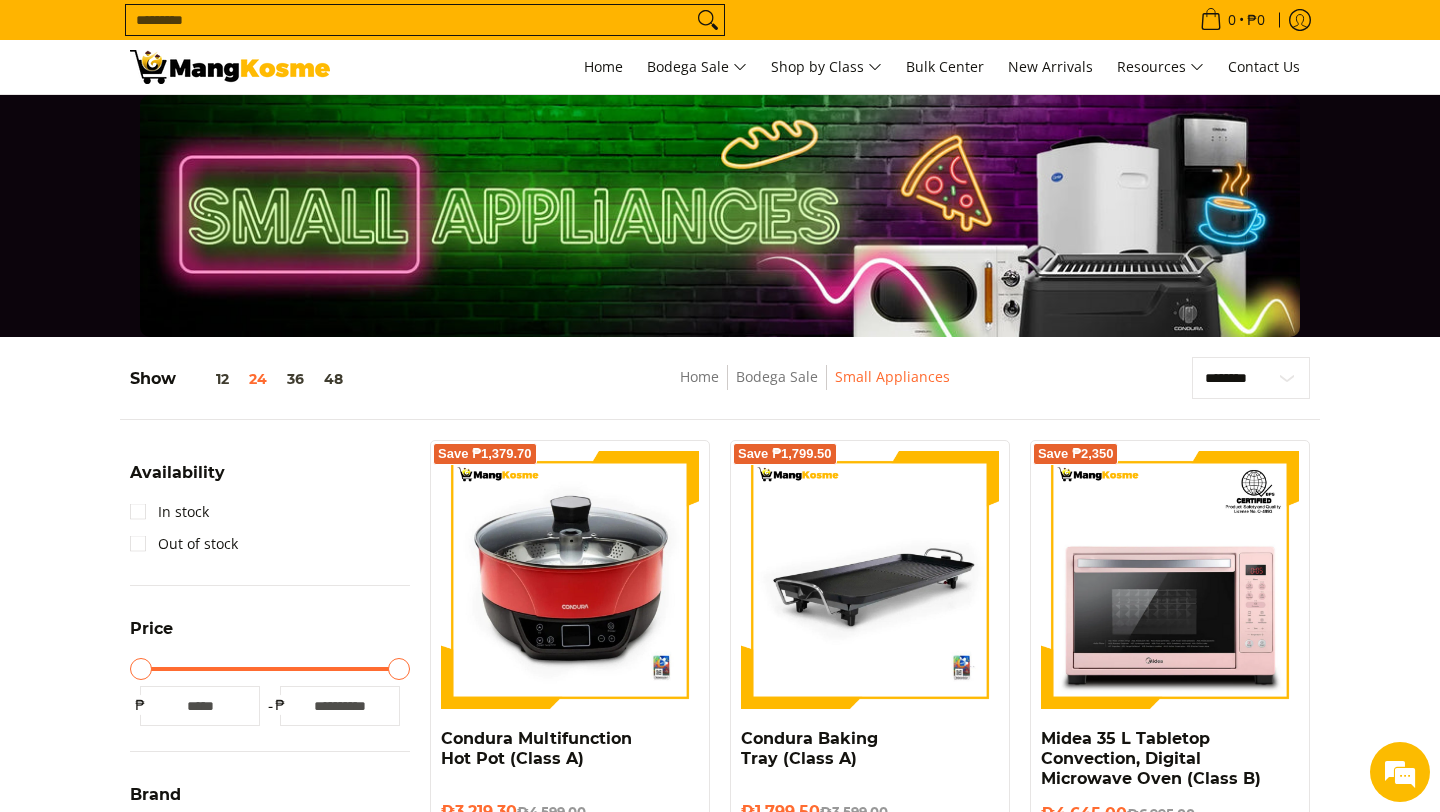 scroll, scrollTop: 0, scrollLeft: 0, axis: both 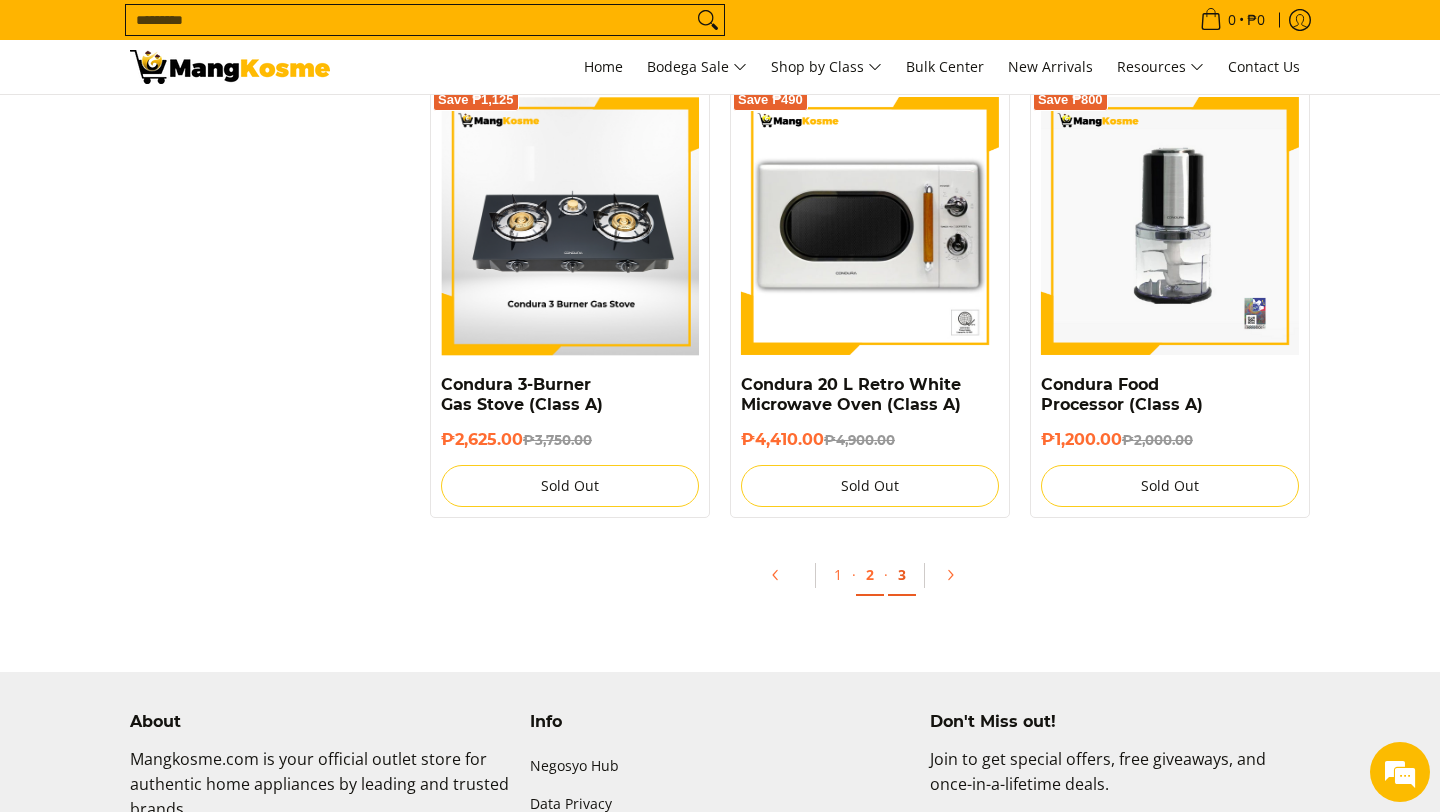 click on "3" at bounding box center [902, 575] 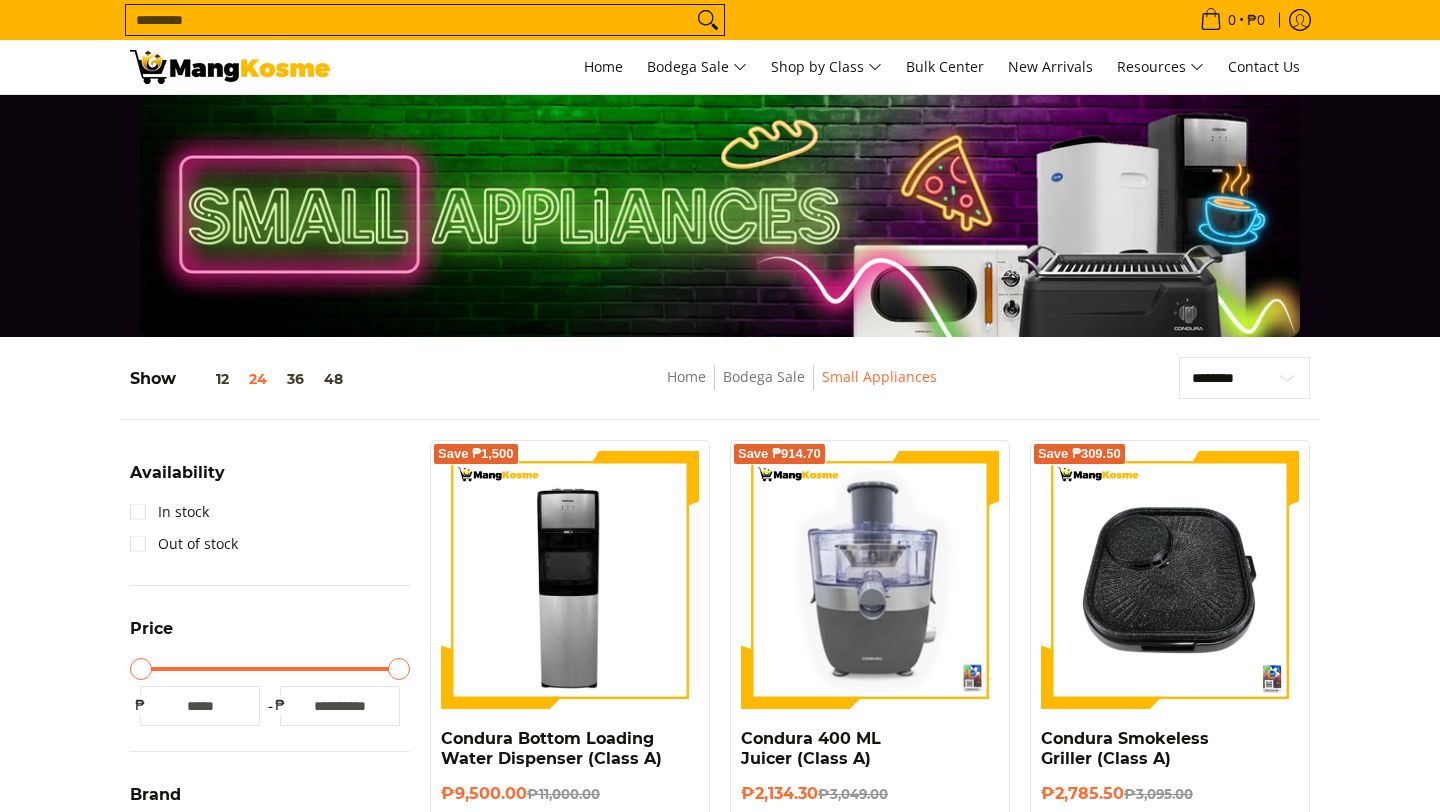 scroll, scrollTop: 132, scrollLeft: 0, axis: vertical 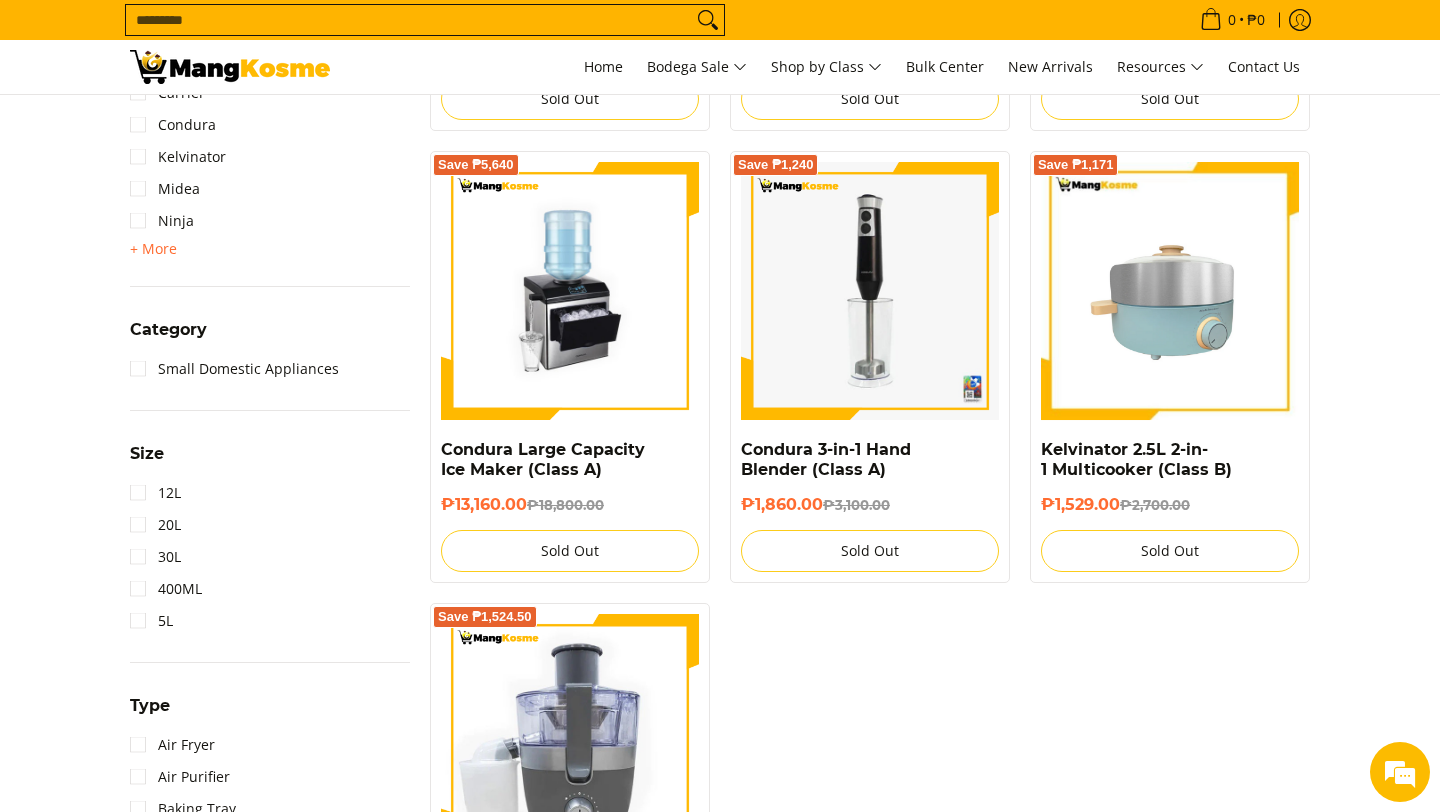 click at bounding box center [1170, 291] 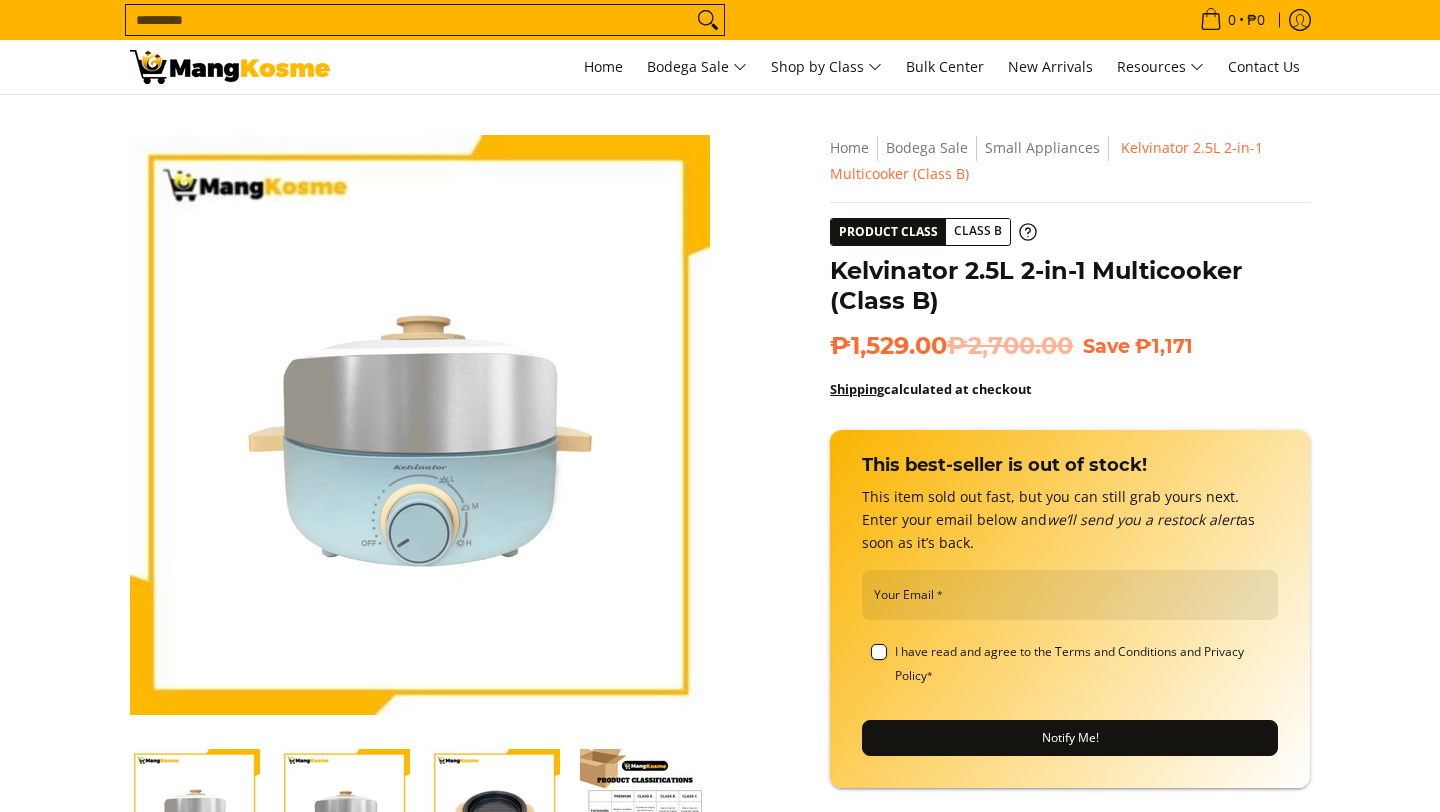 scroll, scrollTop: 0, scrollLeft: 0, axis: both 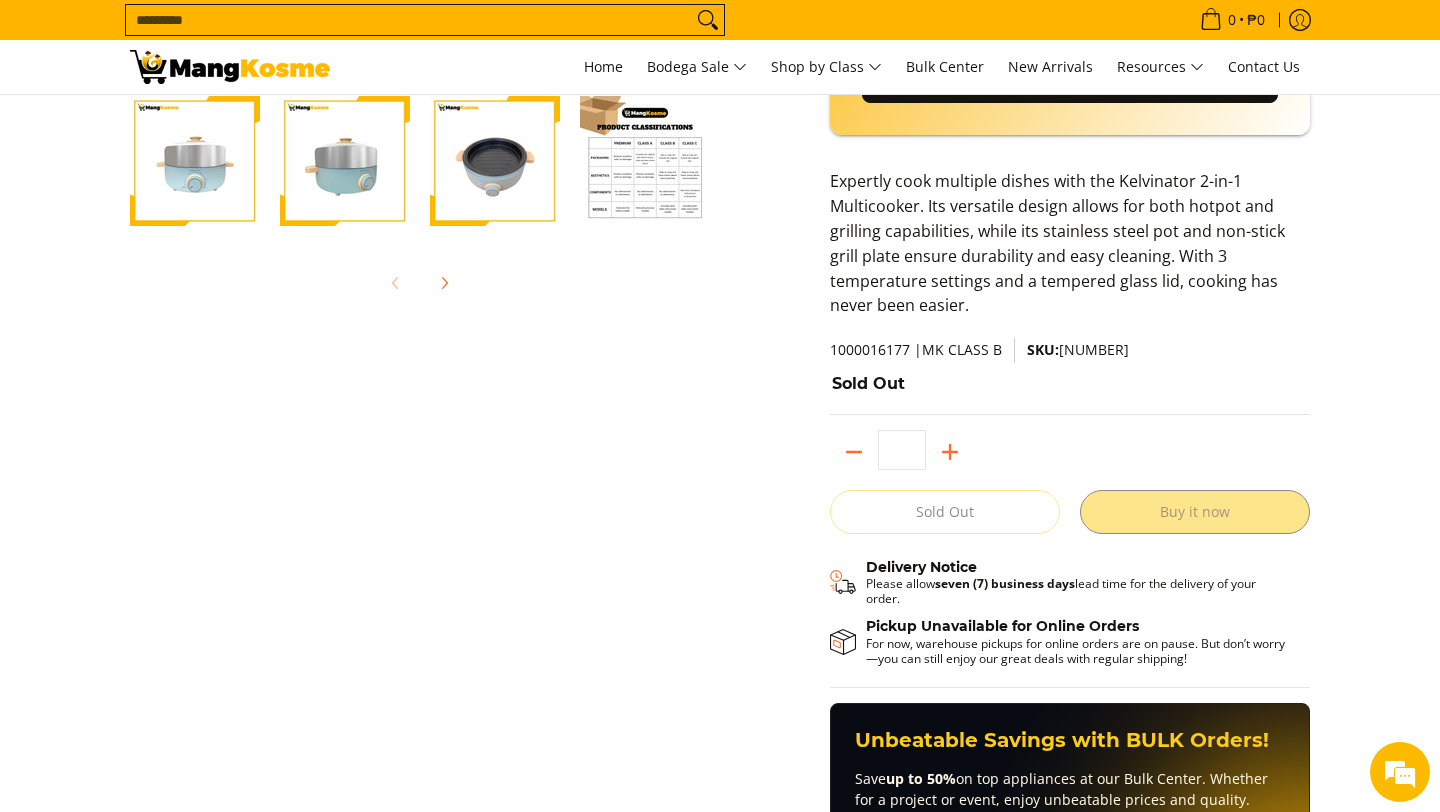 click at bounding box center [645, 161] 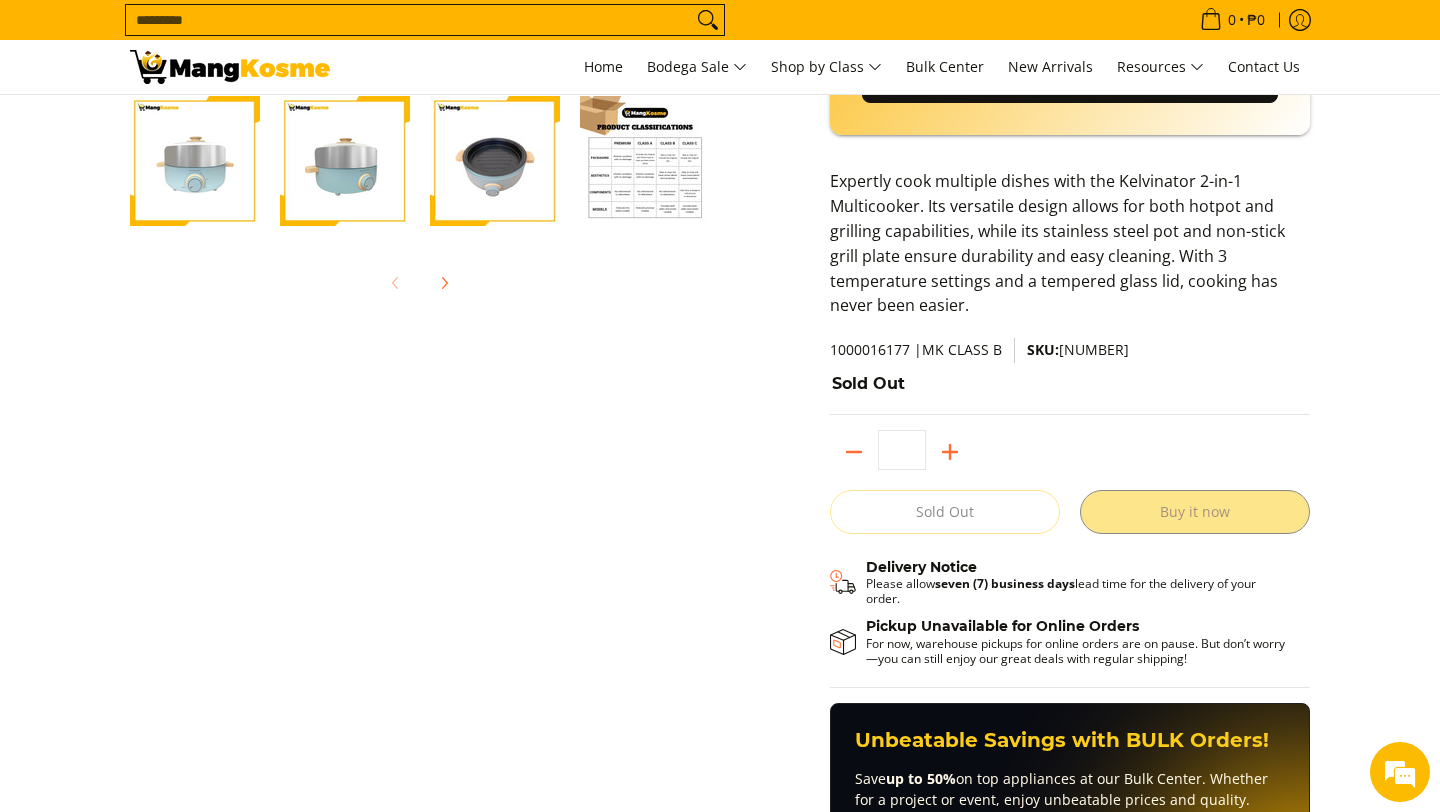 click at bounding box center (645, 161) 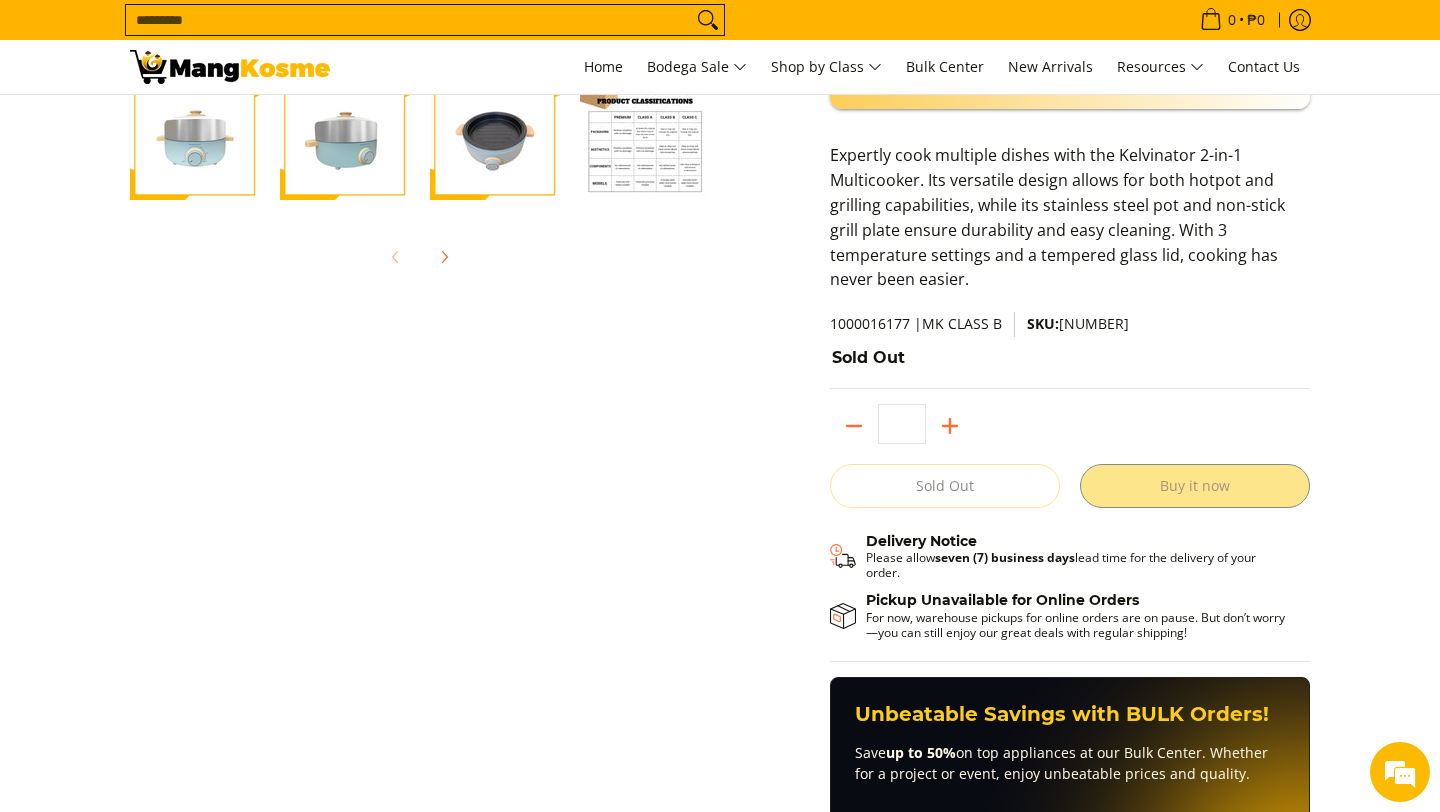 scroll, scrollTop: 426, scrollLeft: 0, axis: vertical 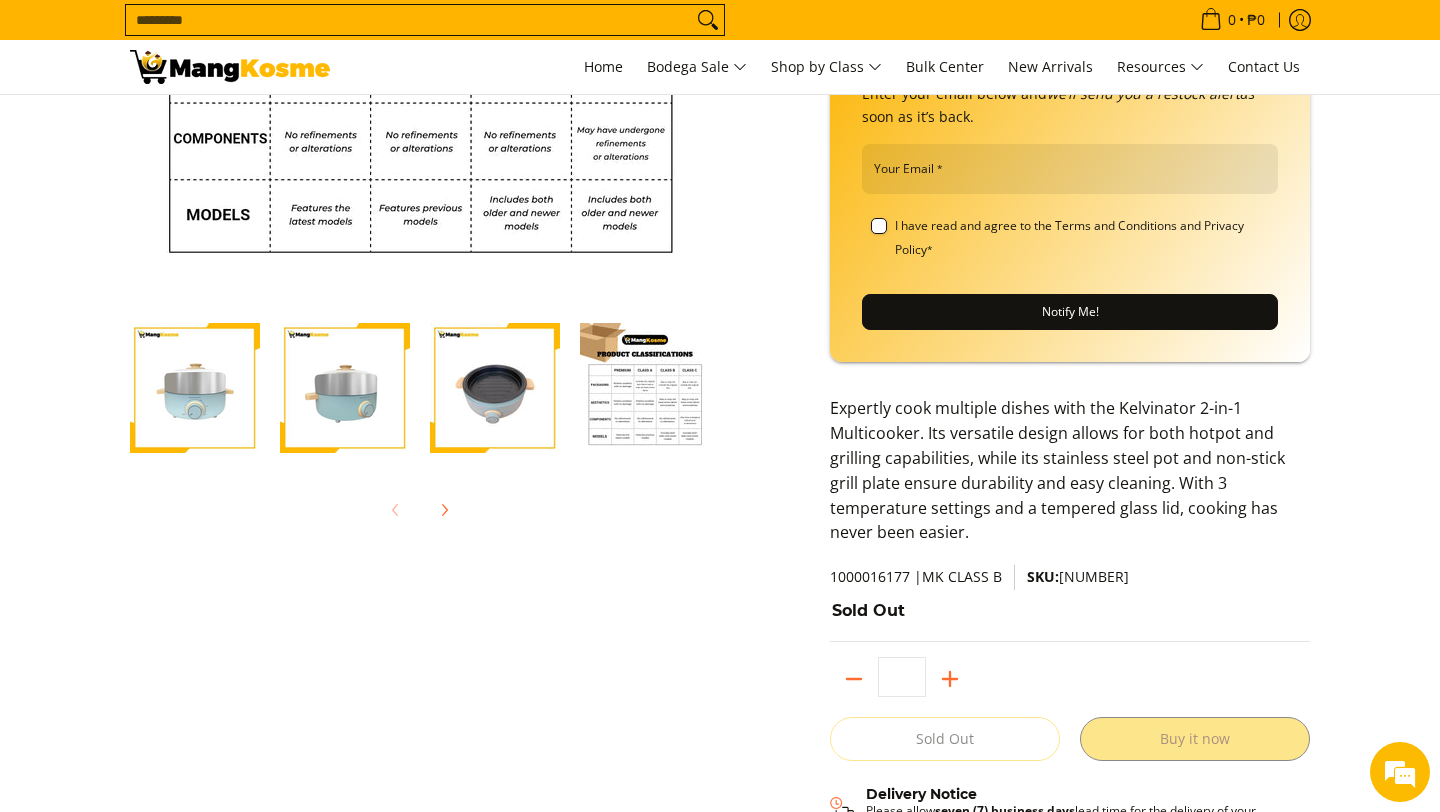 click at bounding box center (495, 388) 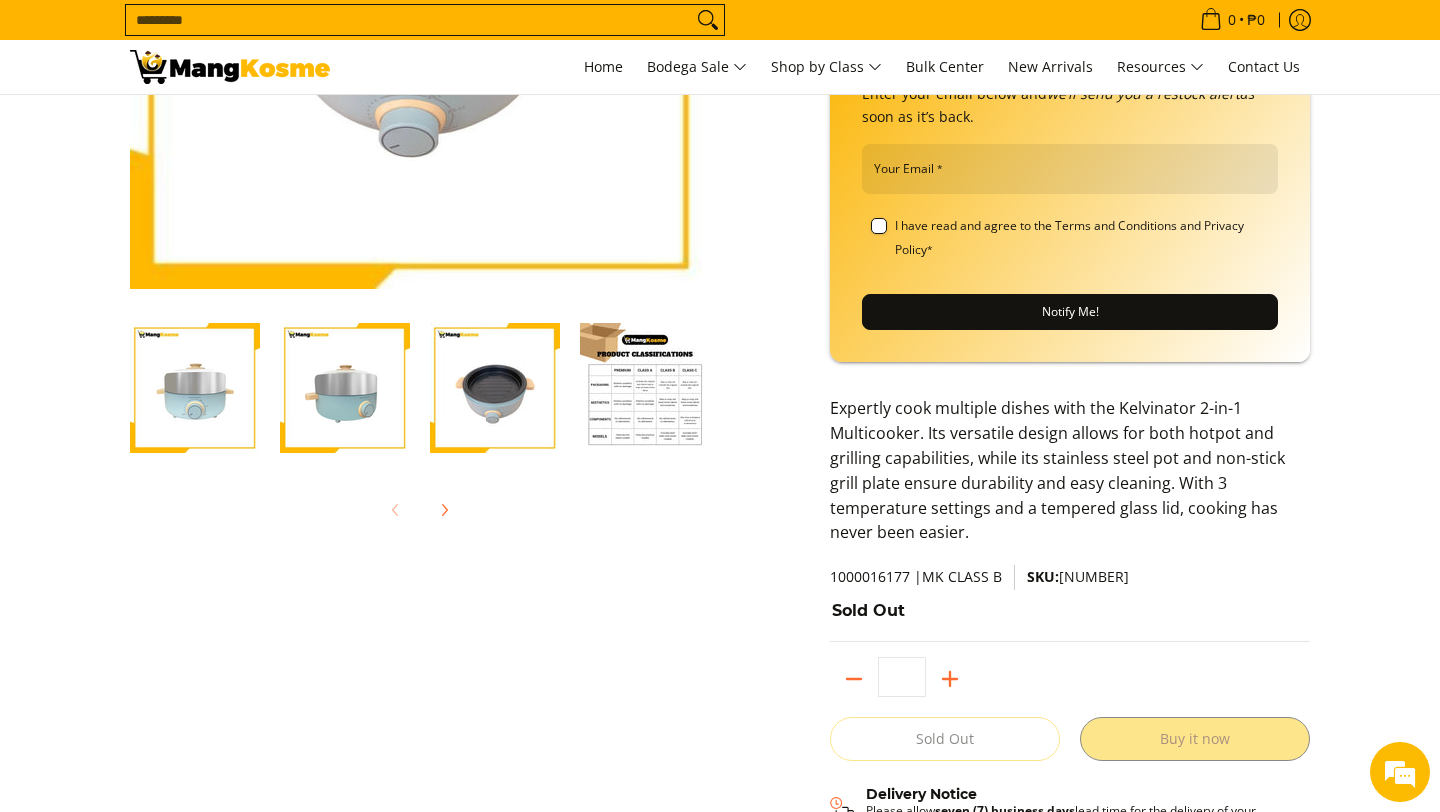 click at bounding box center (345, 388) 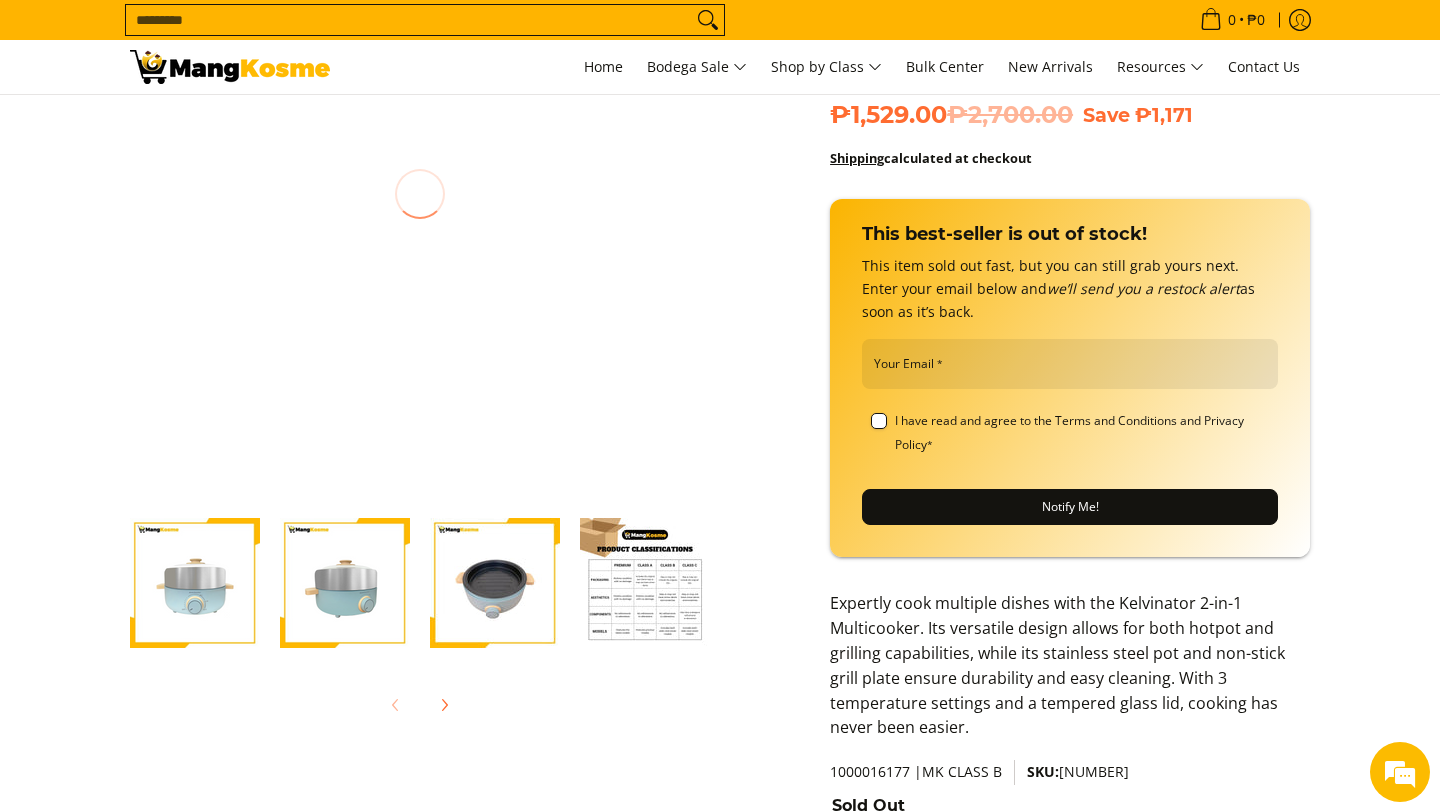 scroll, scrollTop: 213, scrollLeft: 0, axis: vertical 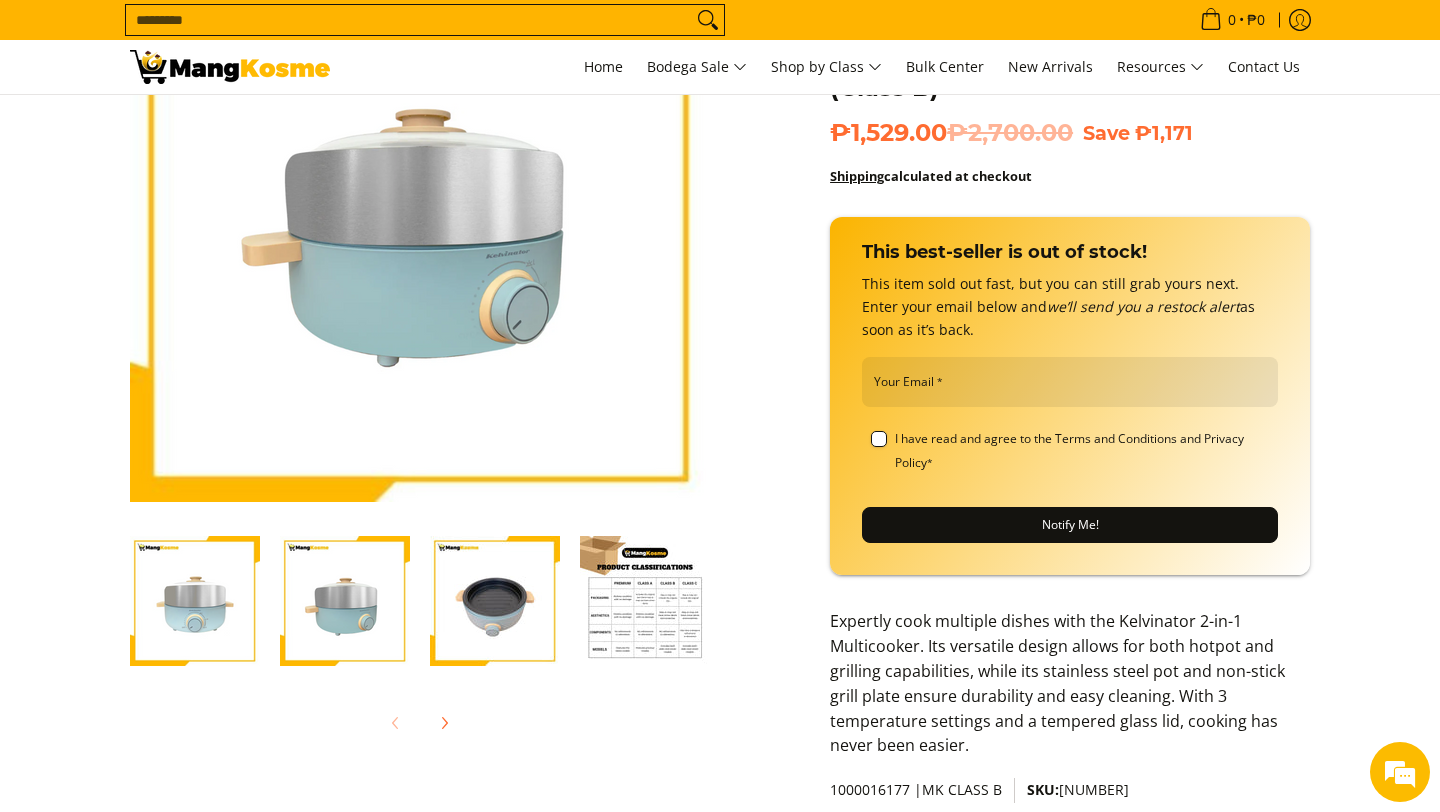 click at bounding box center [195, 601] 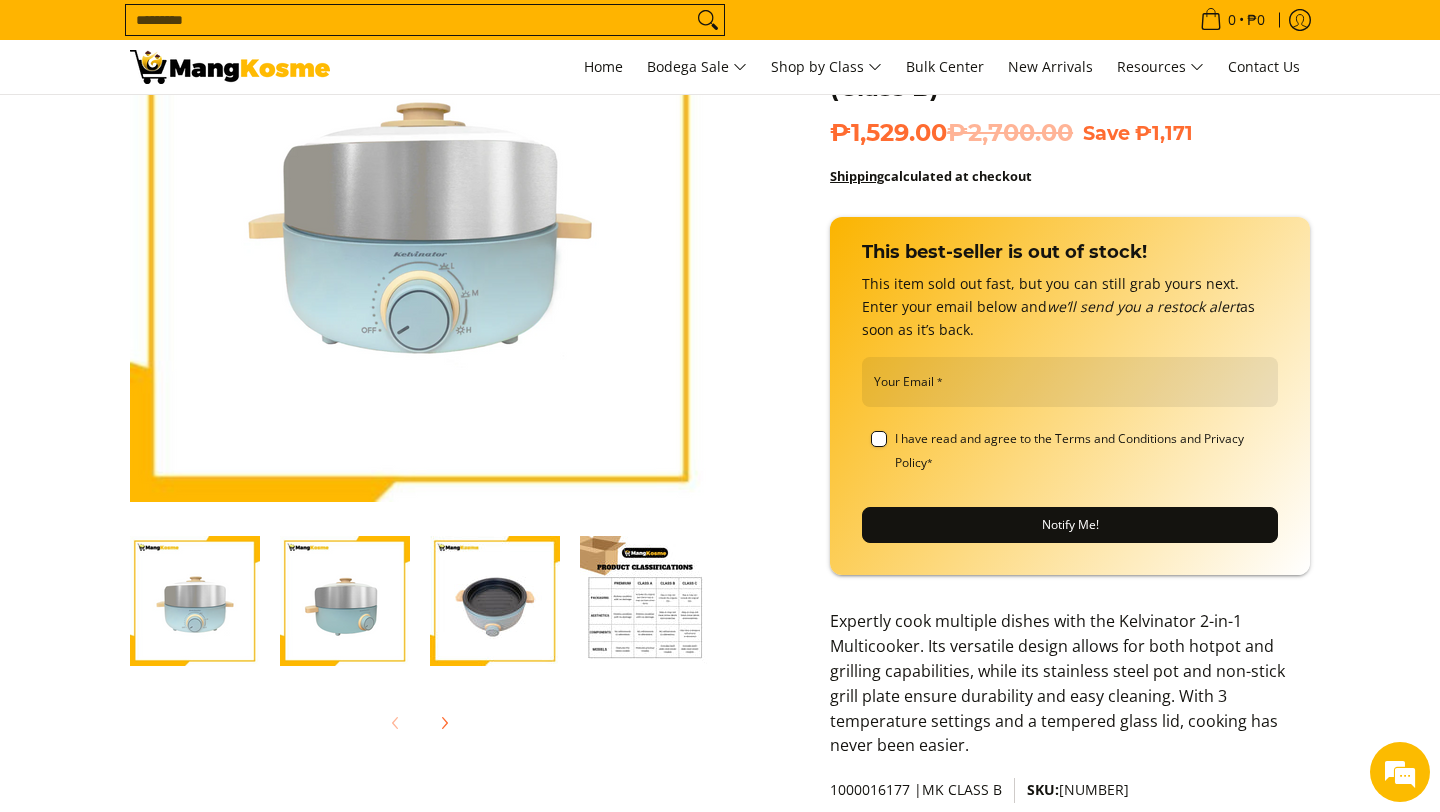 click at bounding box center [345, 601] 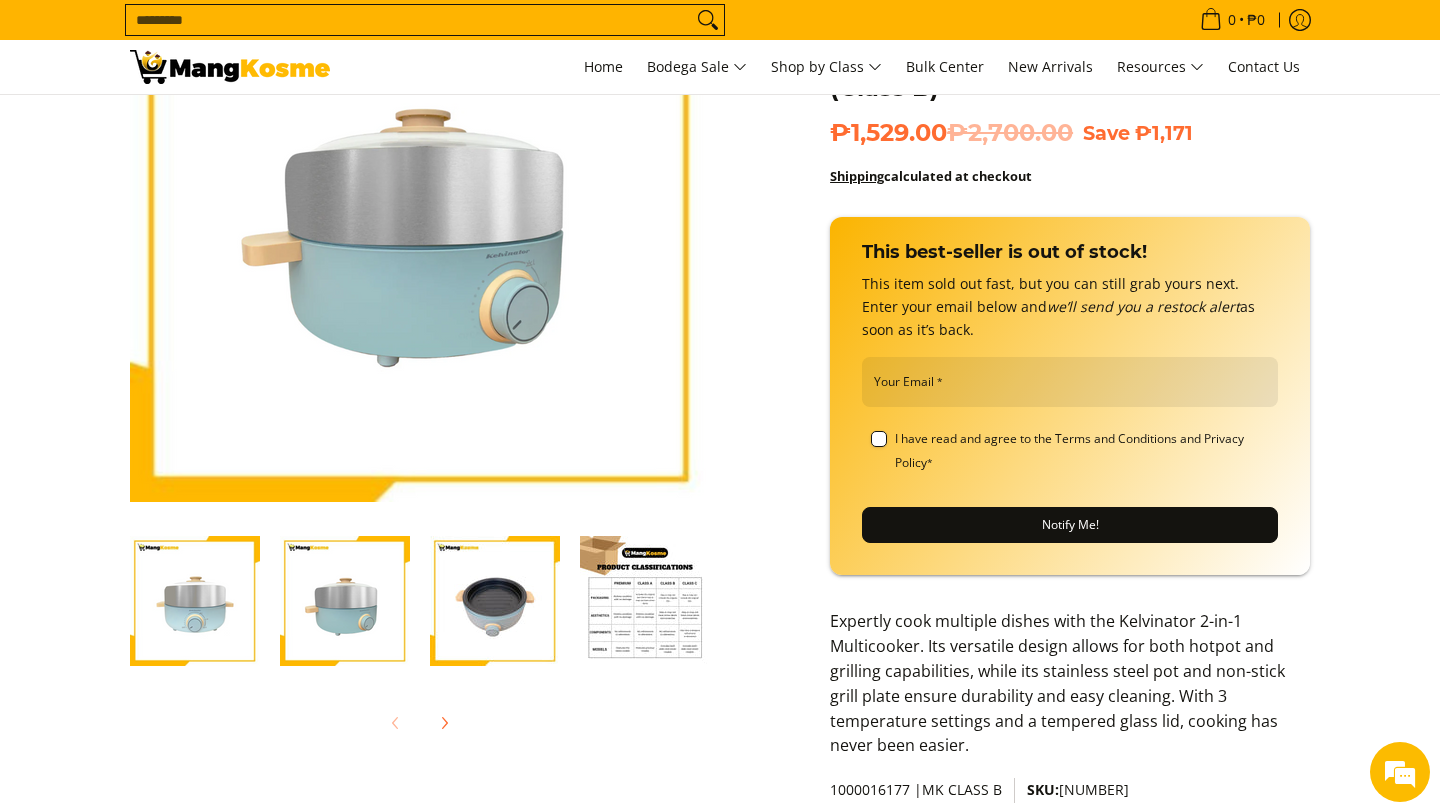 click at bounding box center [495, 601] 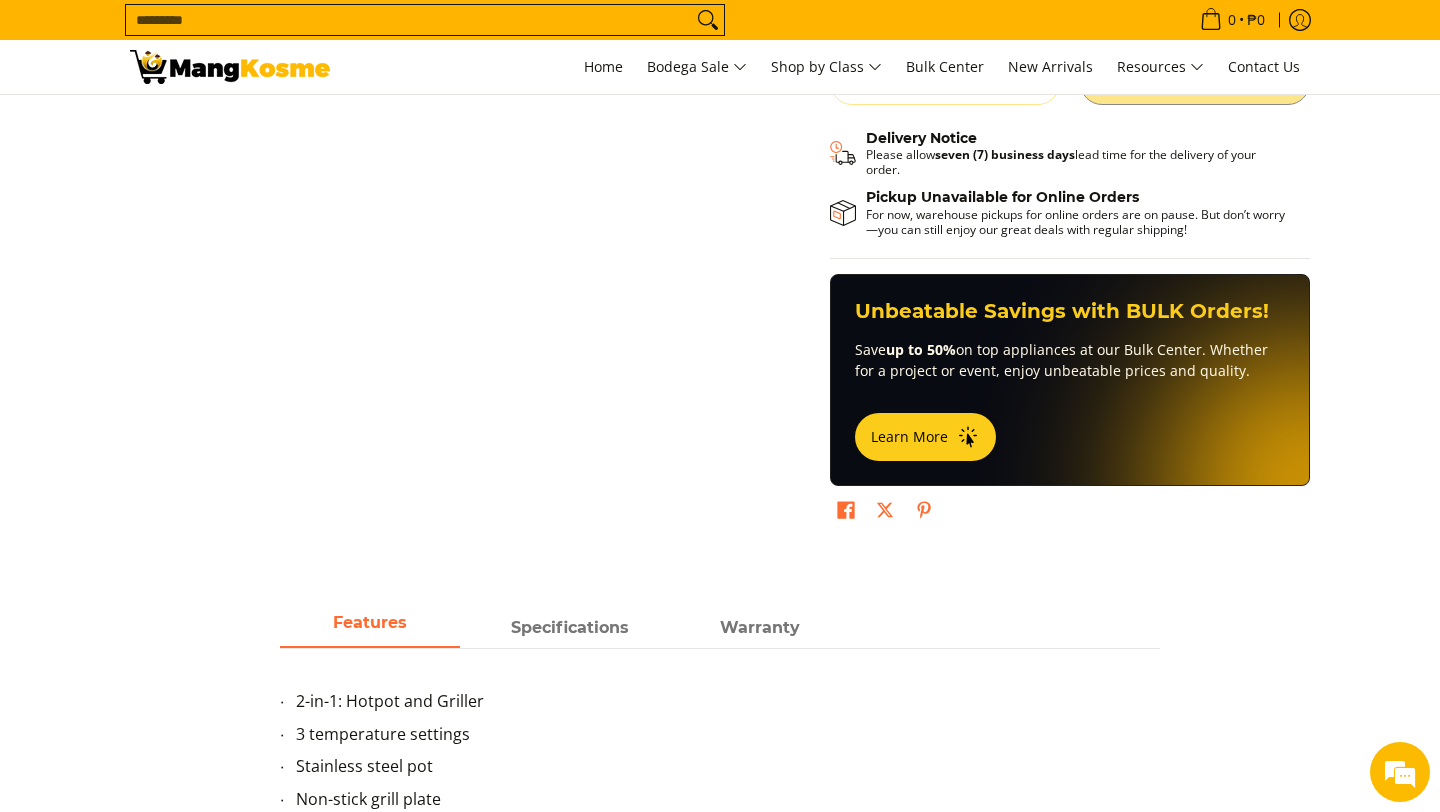 scroll, scrollTop: 1114, scrollLeft: 0, axis: vertical 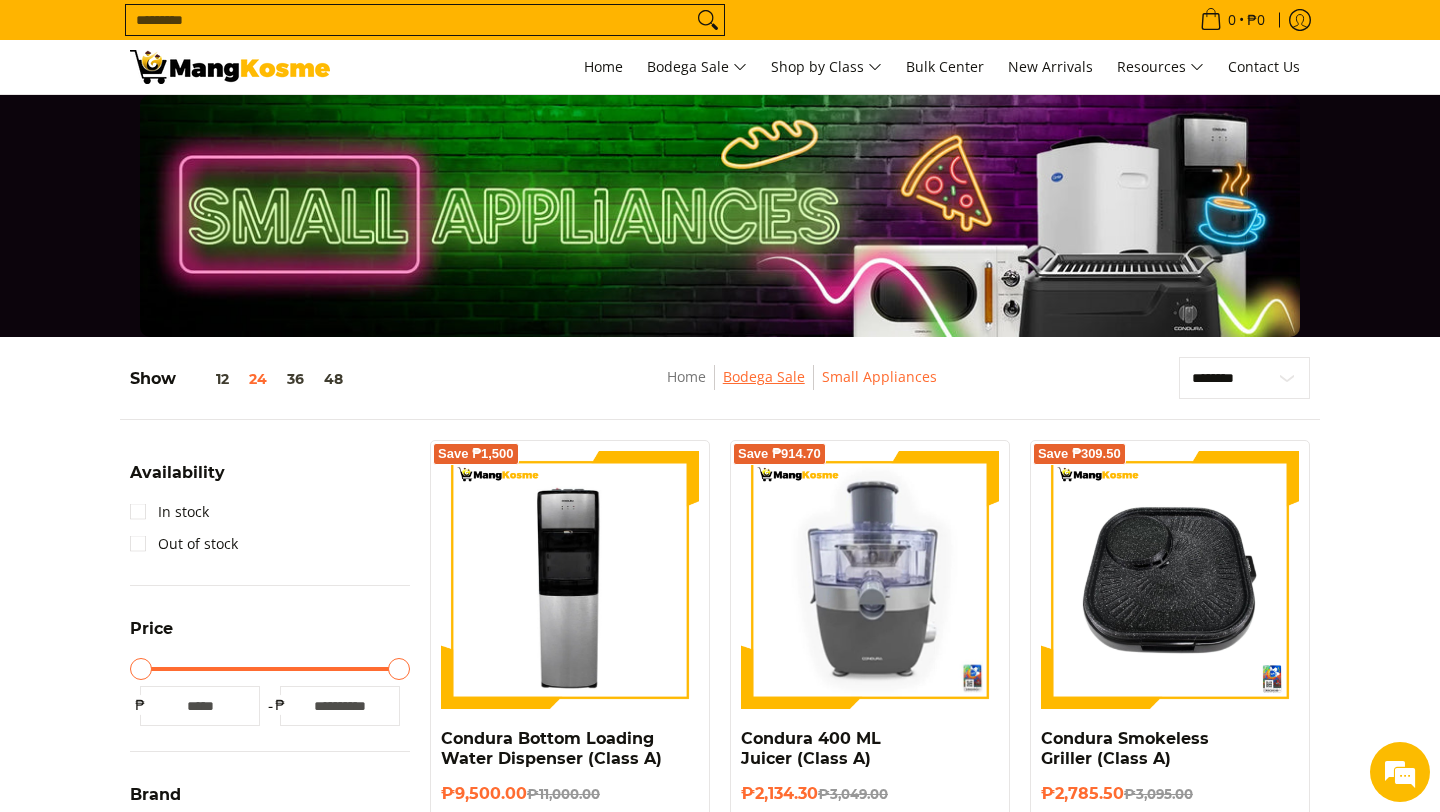 click on "Bodega Sale" at bounding box center (764, 376) 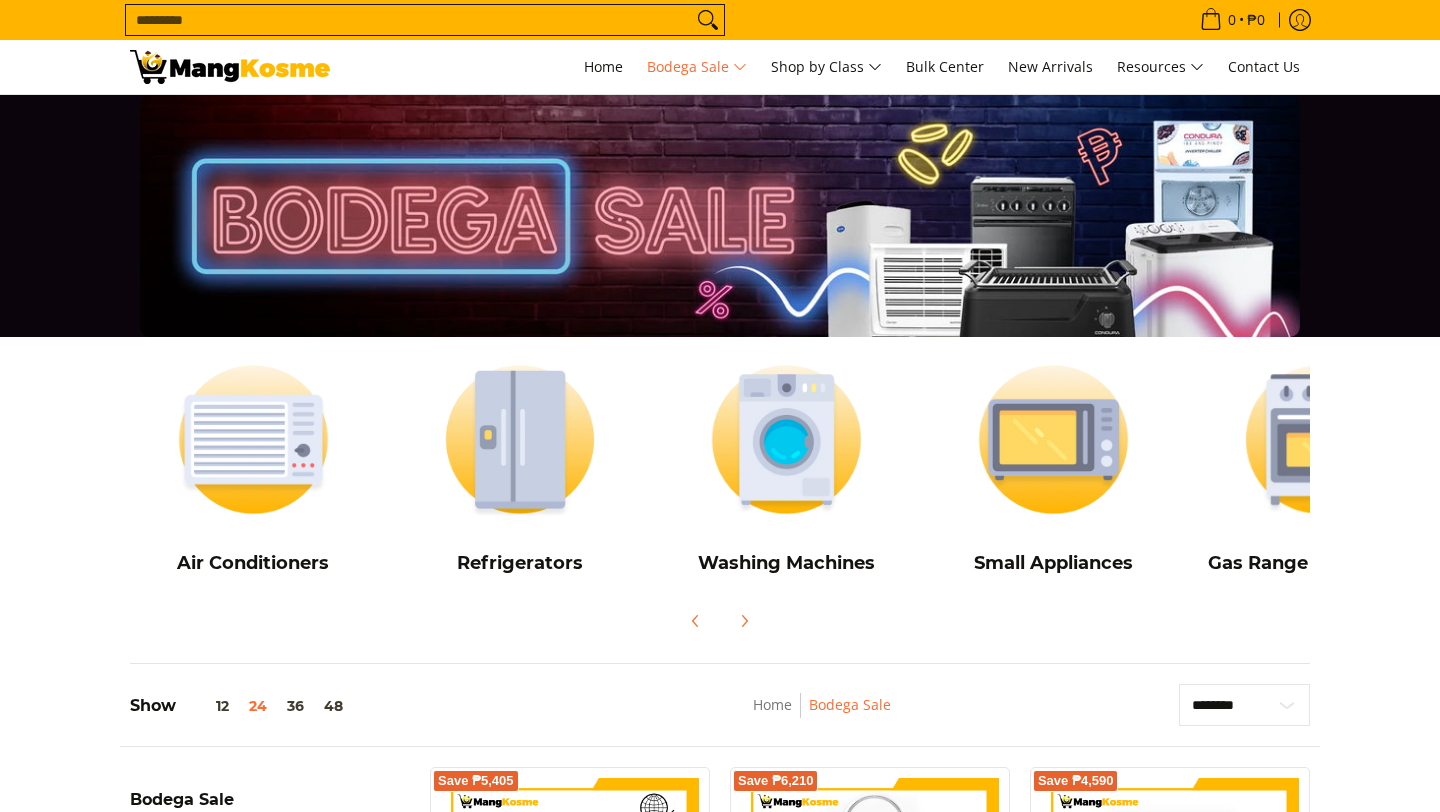 scroll, scrollTop: 17, scrollLeft: 0, axis: vertical 